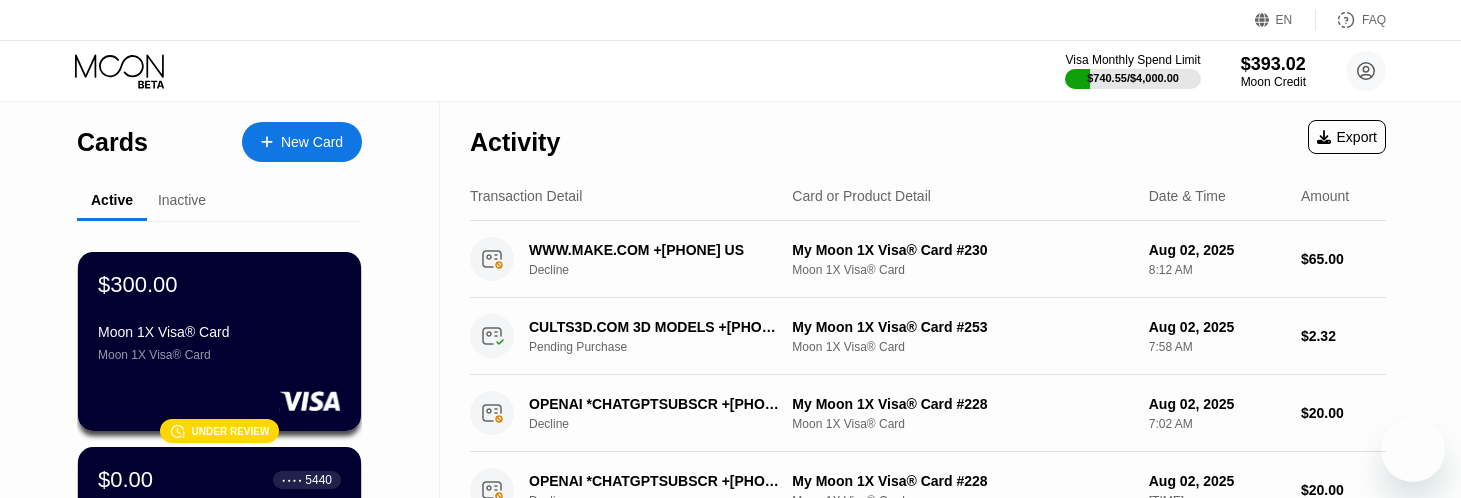 scroll, scrollTop: 0, scrollLeft: 0, axis: both 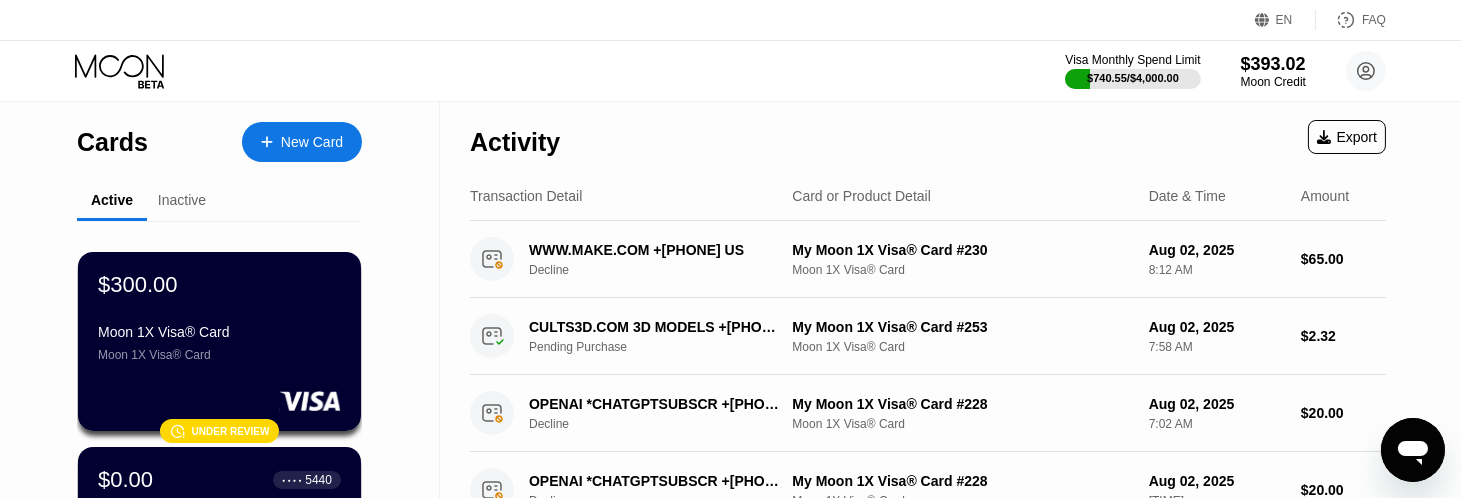 click on "Inactive" at bounding box center (182, 201) 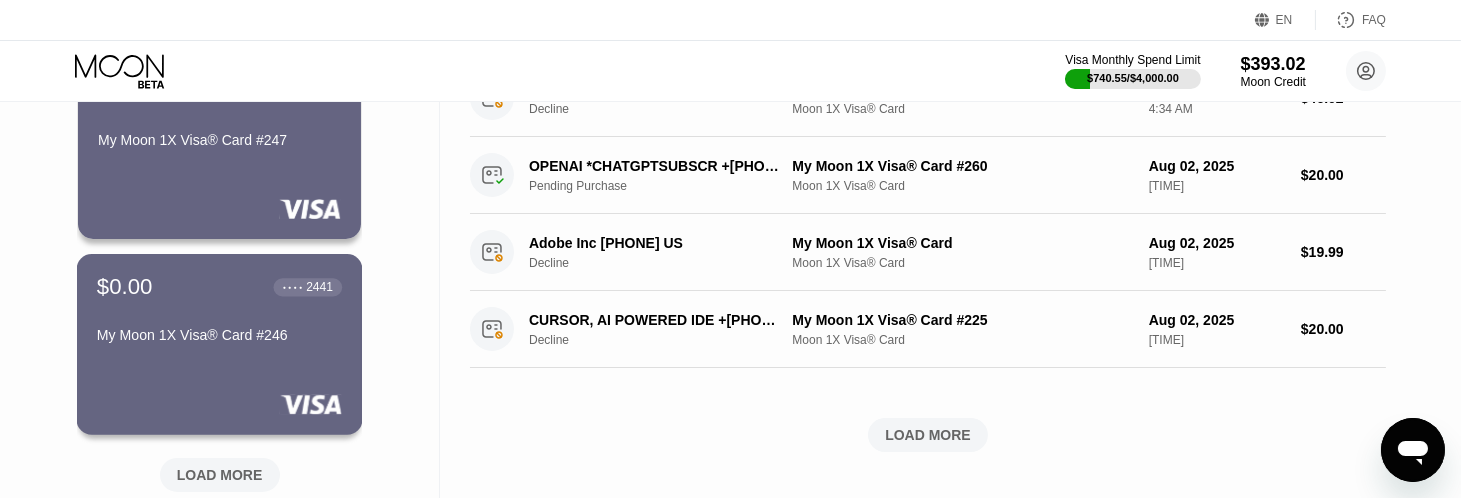 scroll, scrollTop: 888, scrollLeft: 0, axis: vertical 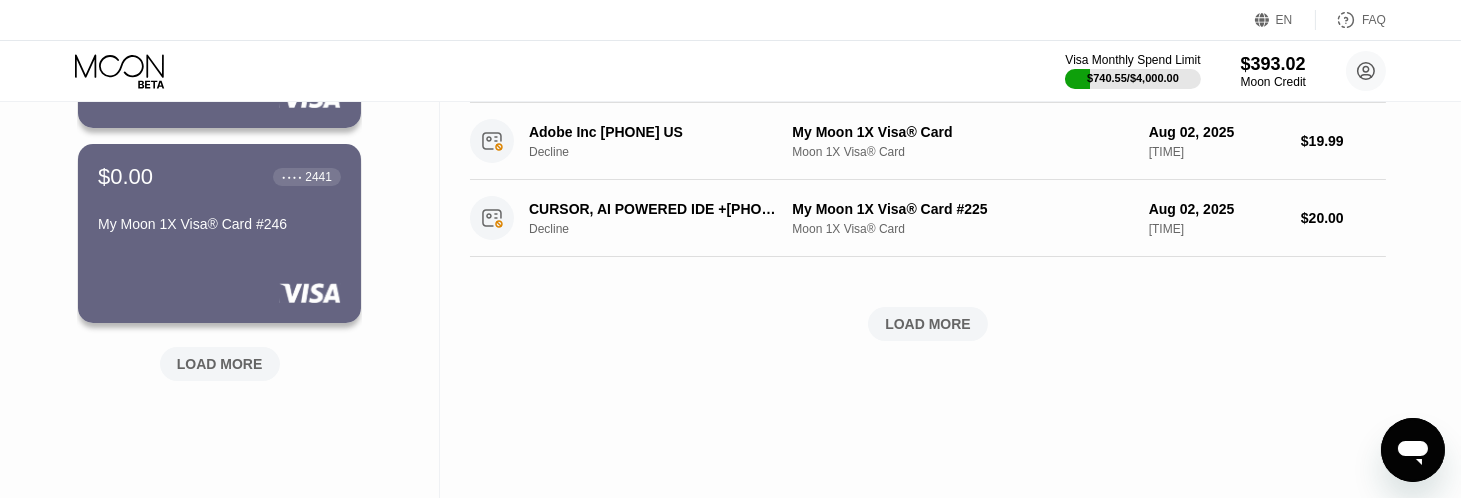 click on "LOAD MORE" at bounding box center [220, 364] 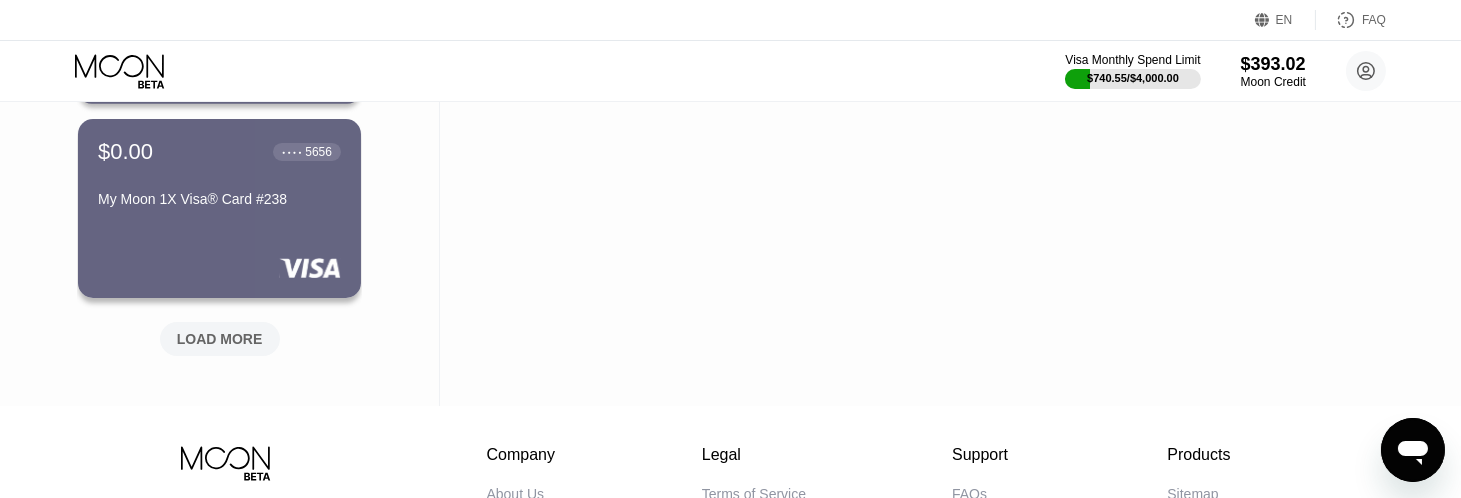 scroll, scrollTop: 2000, scrollLeft: 0, axis: vertical 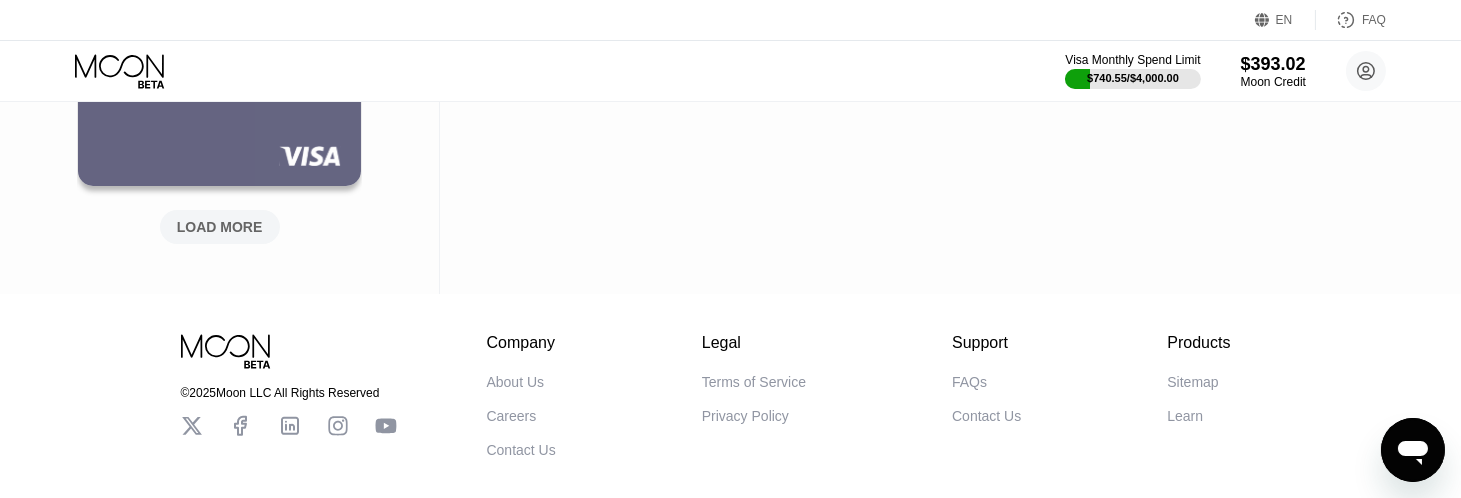click on "LOAD MORE" at bounding box center [220, 227] 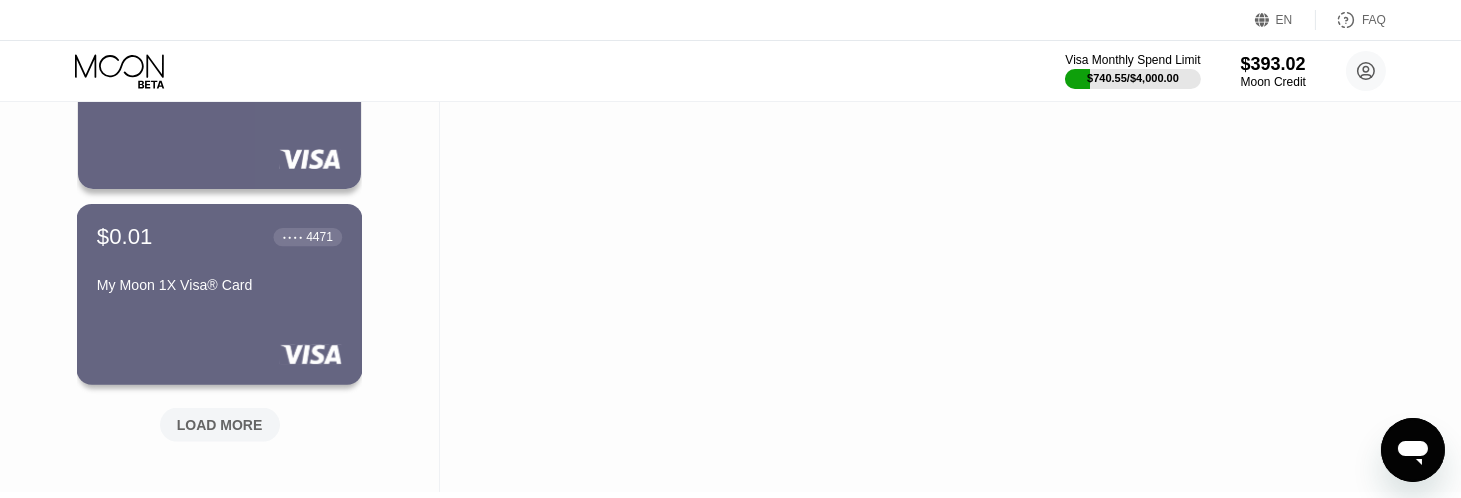 scroll, scrollTop: 3000, scrollLeft: 0, axis: vertical 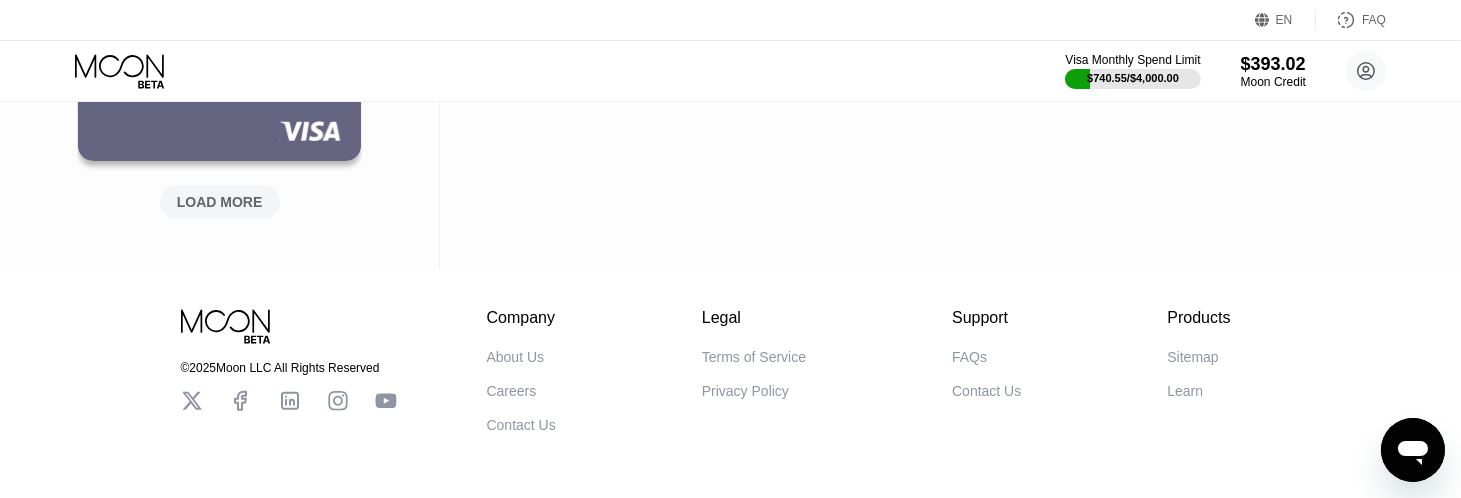 click on "$0.00 ● ● ● ● [CARD_LAST_4] My Moon 1X Visa® Card #[CARD_LAST_4] $0.00 ● ● ● ● [CARD_LAST_4] My Moon 1X Visa® Card #[CARD_LAST_4] $0.00 ● ● ● ● [CARD_LAST_4] My Moon 1X Visa® Card #[CARD_LAST_4] $0.00 ● ● ● ● [CARD_LAST_4] My Moon 1X Visa® Card #[CARD_LAST_4] $0.00 ● ● ● ● [CARD_LAST_4] My Moon 1X Visa® Card #[CARD_LAST_4] $0.00 ● ● ● ● [CARD_LAST_4] My Moon 1X Visa® Card #[CARD_LAST_4] $0.00 ● ● ● ● [CARD_LAST_4] My Moon 1X Visa® Card #[CARD_LAST_4] $0.00 ● ● ● ● [CARD_LAST_4] My Moon 1X Visa® Card #[CARD_LAST_4] $0.01 ● ● ● ● [CARD_LAST_4] My Moon 1X Visa® Card #[CARD_LAST_4] $0.00 ● ● ● ● [CARD_LAST_4] My Moon 1X Visa® Card #[CARD_LAST_4] $0.01 ● ● ● ● [CARD_LAST_4] My Moon 1X Visa® Card #[CARD_LAST_4] $0.01 ● ● ● ● [CARD_LAST_4] My Moon 1X Visa® Card #[CARD_LAST_4] $0.00 ● ● ● ● [CARD_LAST_4] My Moon 1X Visa® Card #[CARD_LAST_4] $0.01 ● ● ● ● [CARD_LAST_4] My Moon 1X Visa® Card $0.01 ● ● ● ● [CARD_LAST_4] My Moon 1X Visa® Card LOAD MORE" at bounding box center [219, -1265] 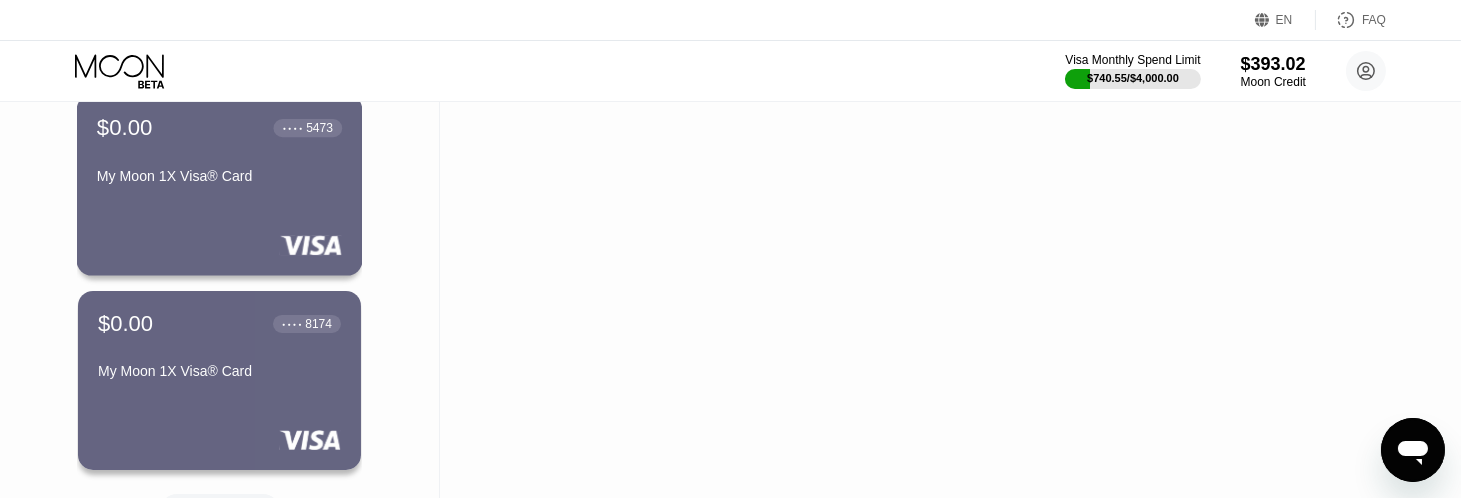 scroll, scrollTop: 3777, scrollLeft: 0, axis: vertical 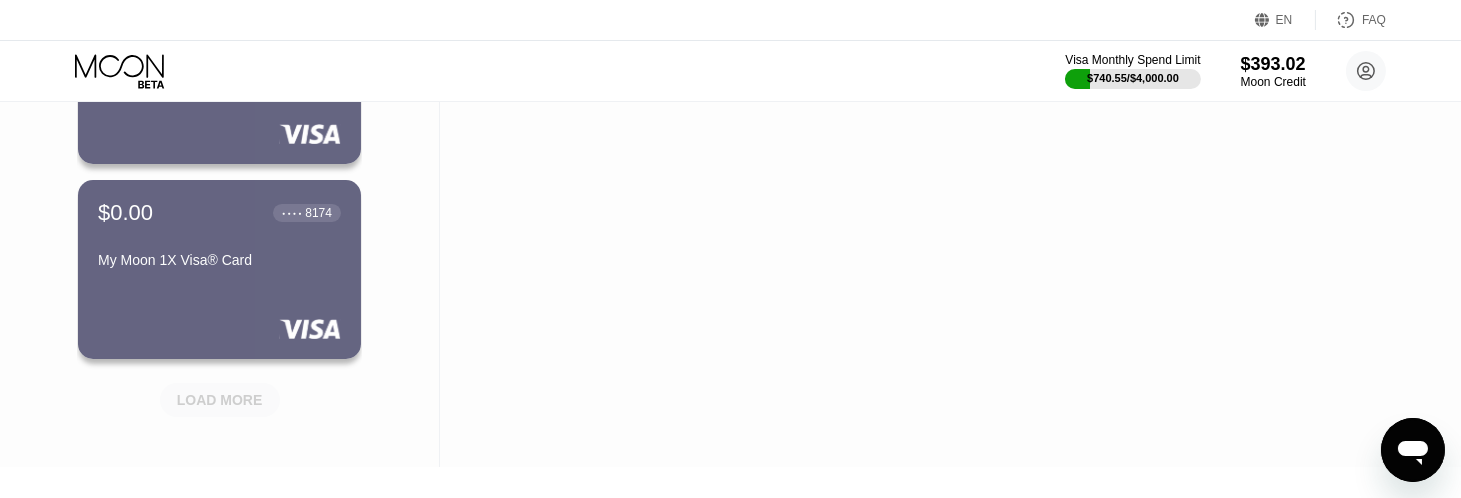 click on "LOAD MORE" at bounding box center (220, 400) 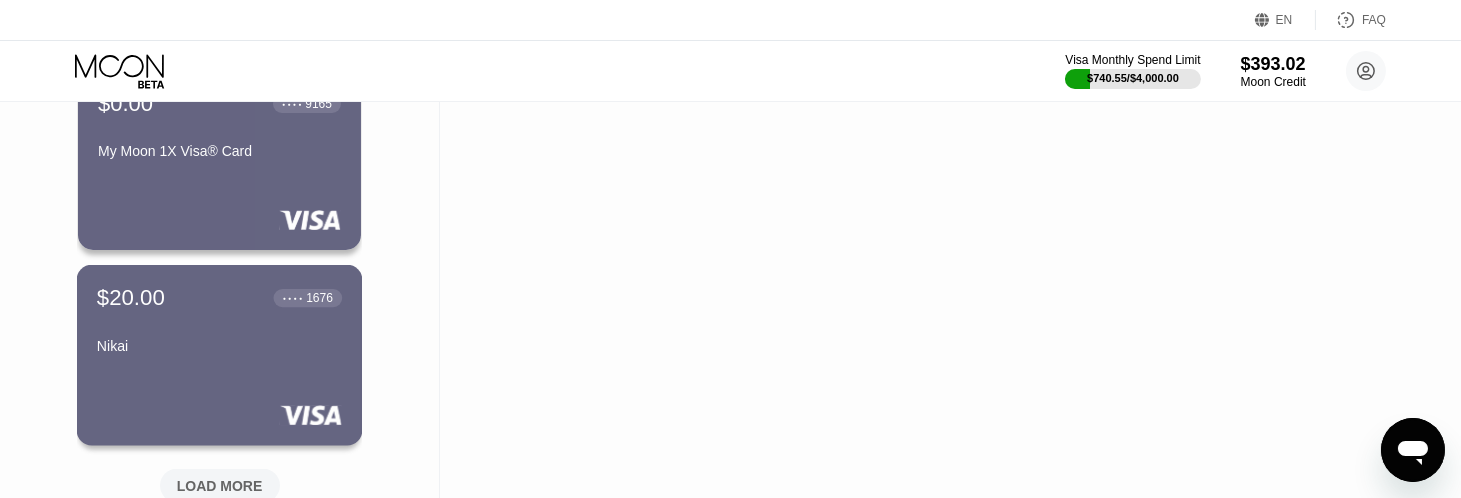 scroll, scrollTop: 4777, scrollLeft: 0, axis: vertical 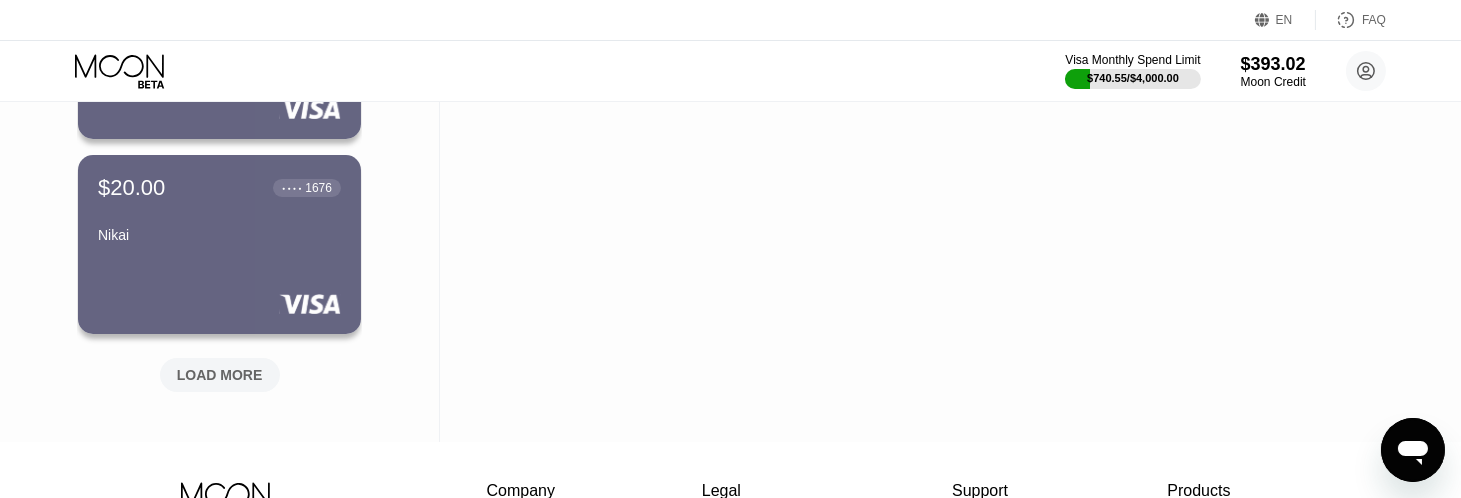 click on "LOAD MORE" at bounding box center (220, 375) 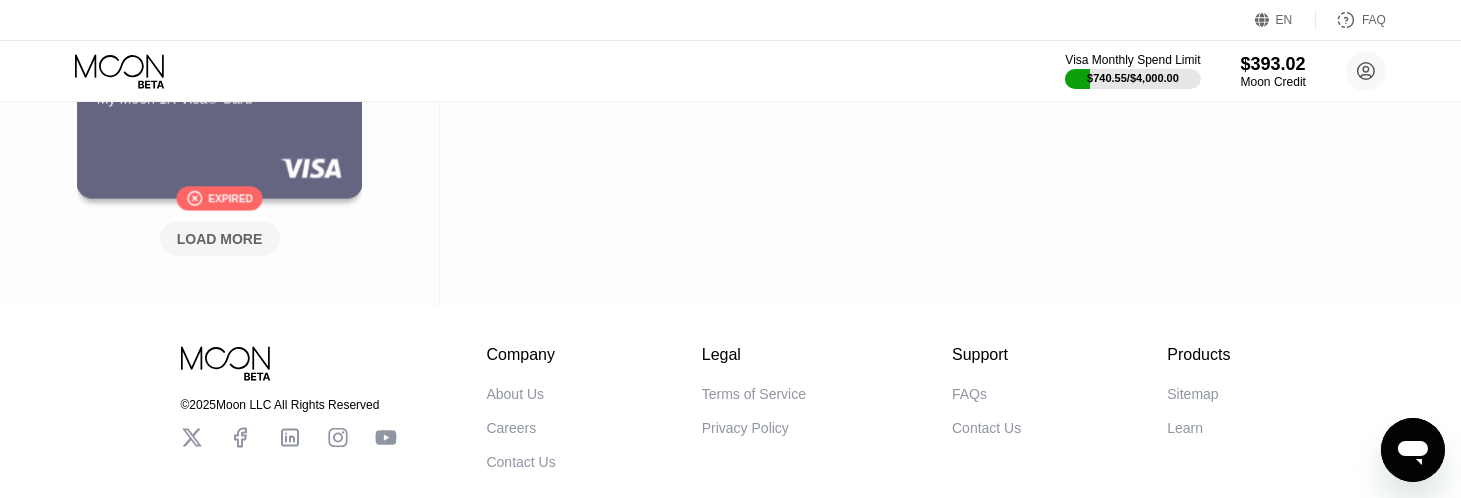 scroll, scrollTop: 6000, scrollLeft: 0, axis: vertical 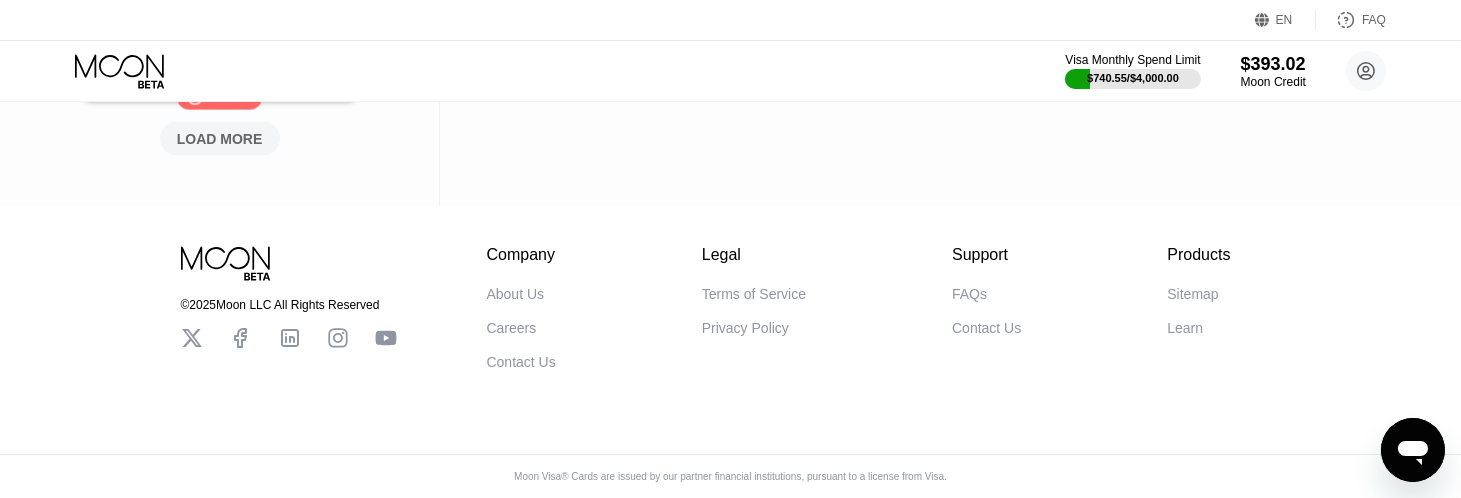 click on "LOAD MORE" at bounding box center (220, 139) 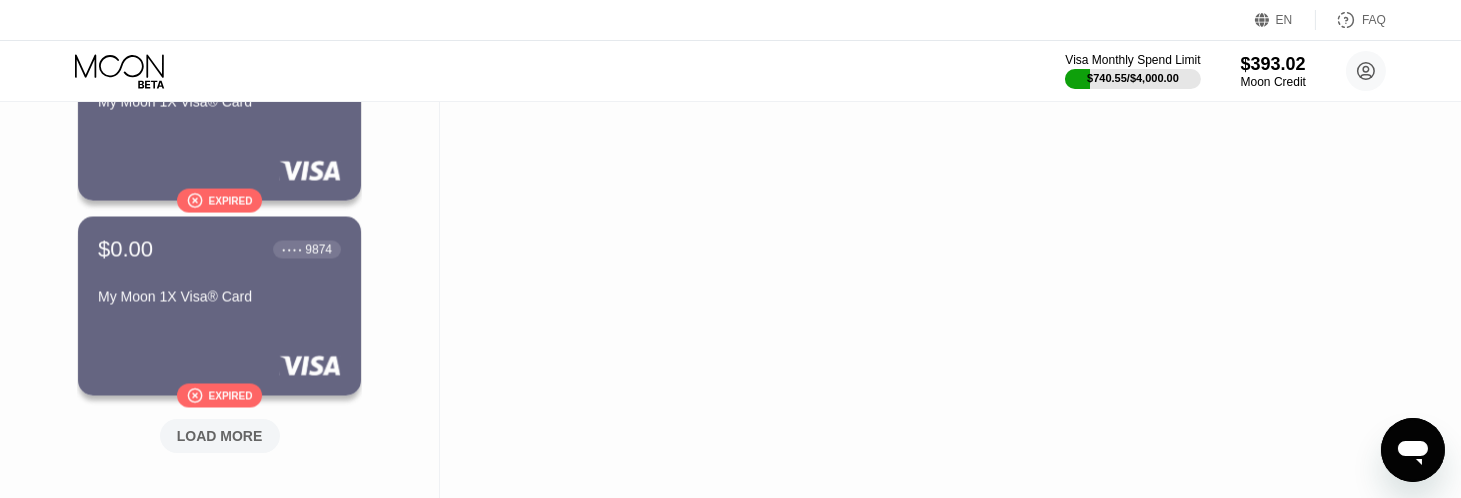 scroll, scrollTop: 6888, scrollLeft: 0, axis: vertical 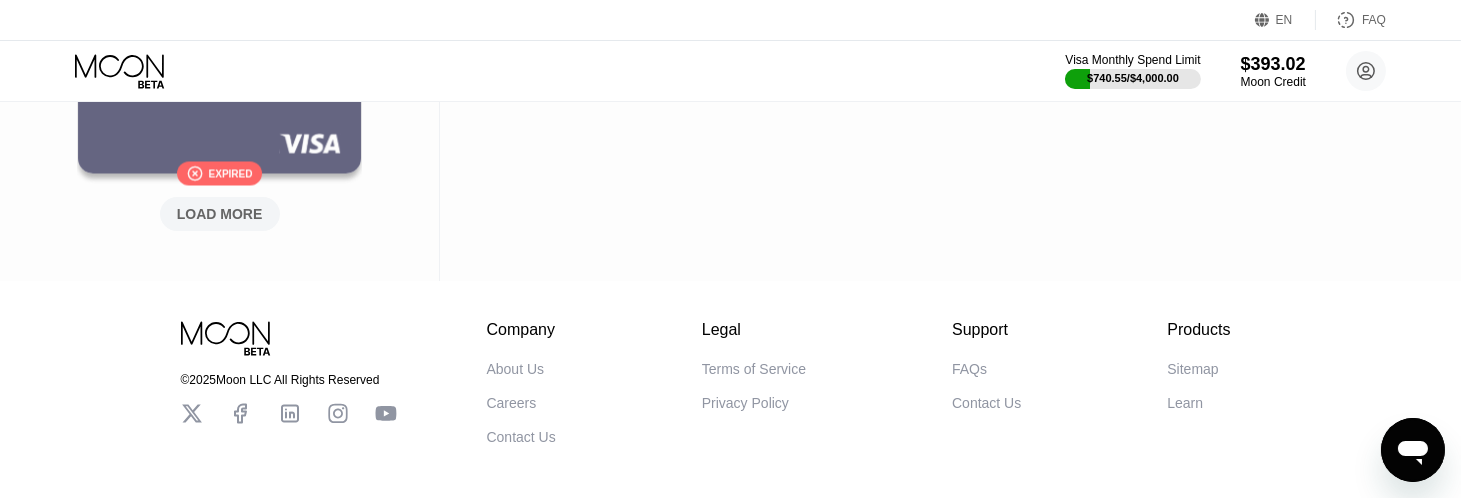 click on "LOAD MORE" at bounding box center (220, 214) 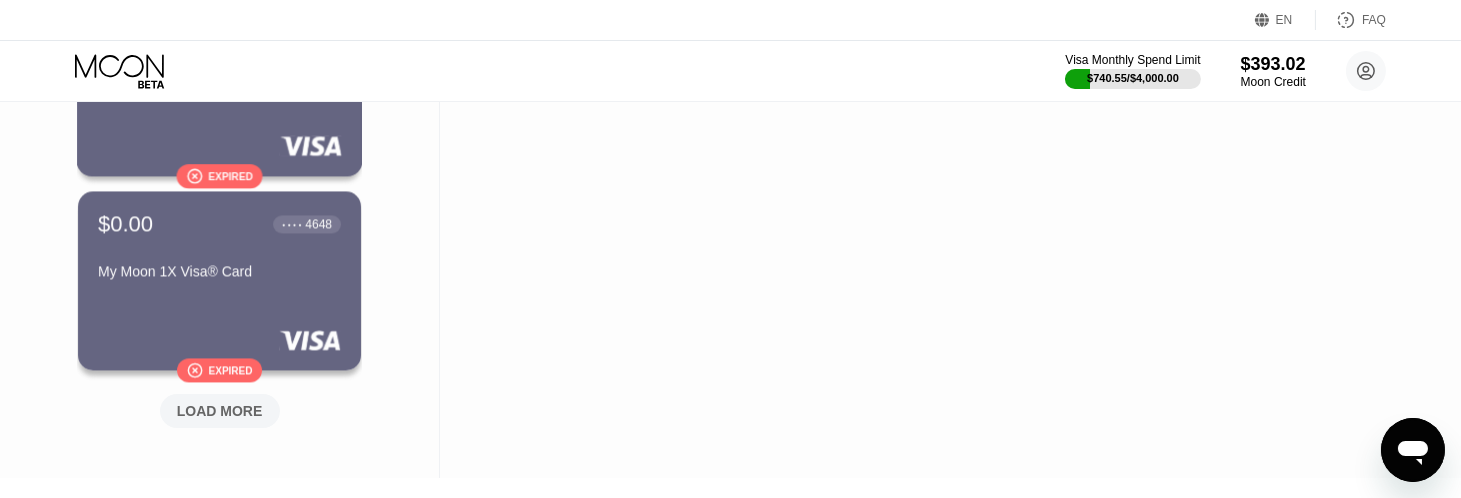 scroll, scrollTop: 7777, scrollLeft: 0, axis: vertical 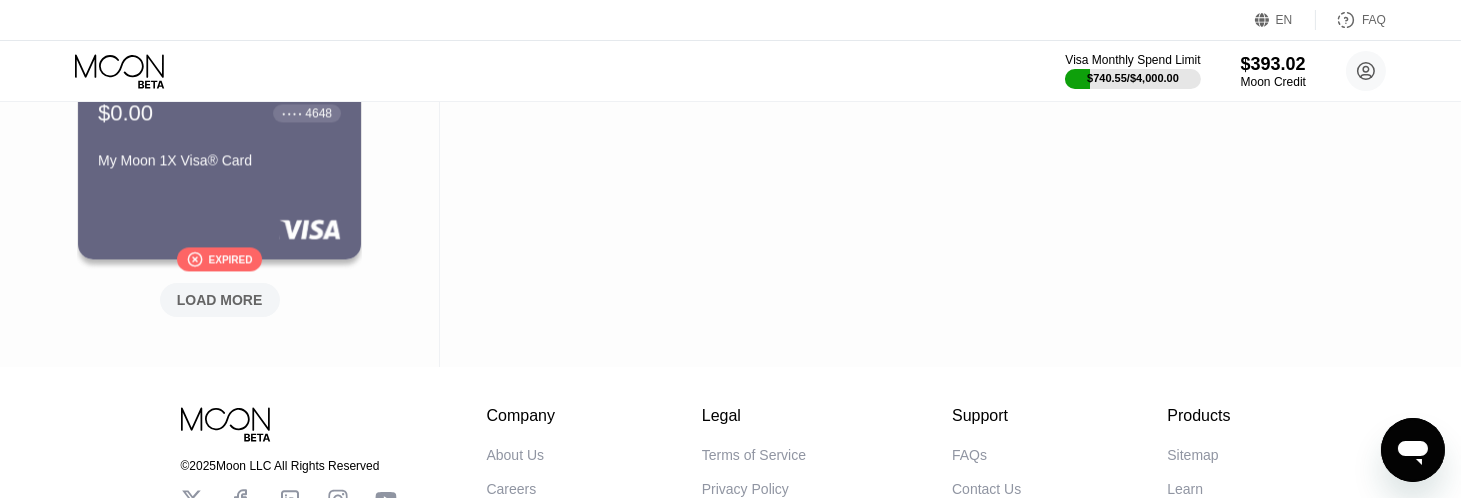 click on "LOAD MORE" at bounding box center (220, 300) 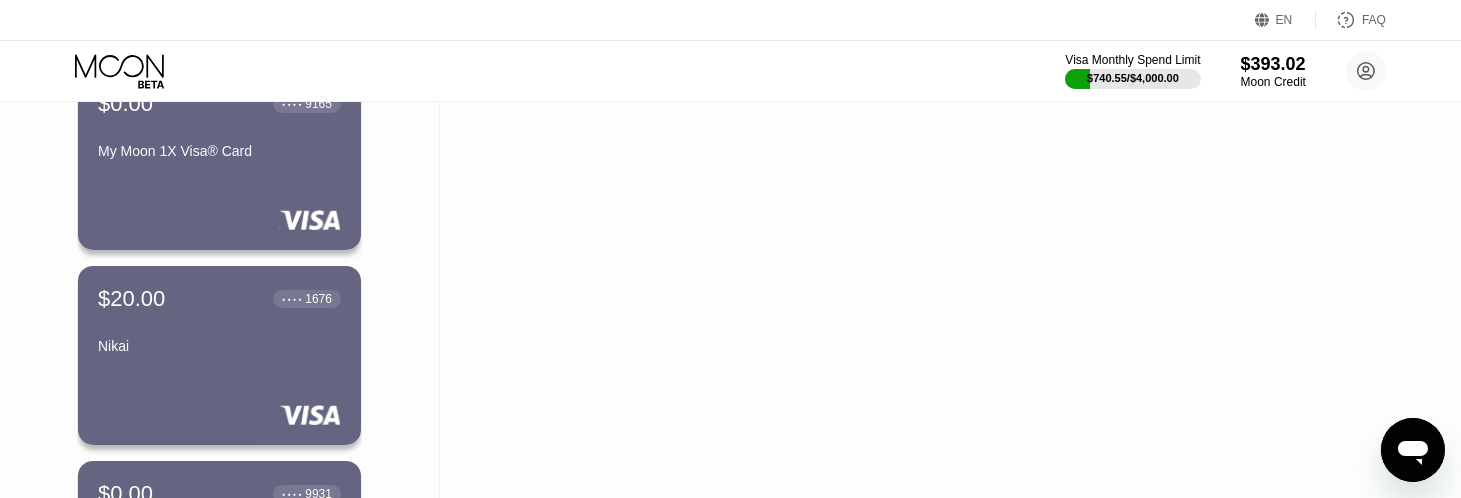 scroll, scrollTop: 4777, scrollLeft: 0, axis: vertical 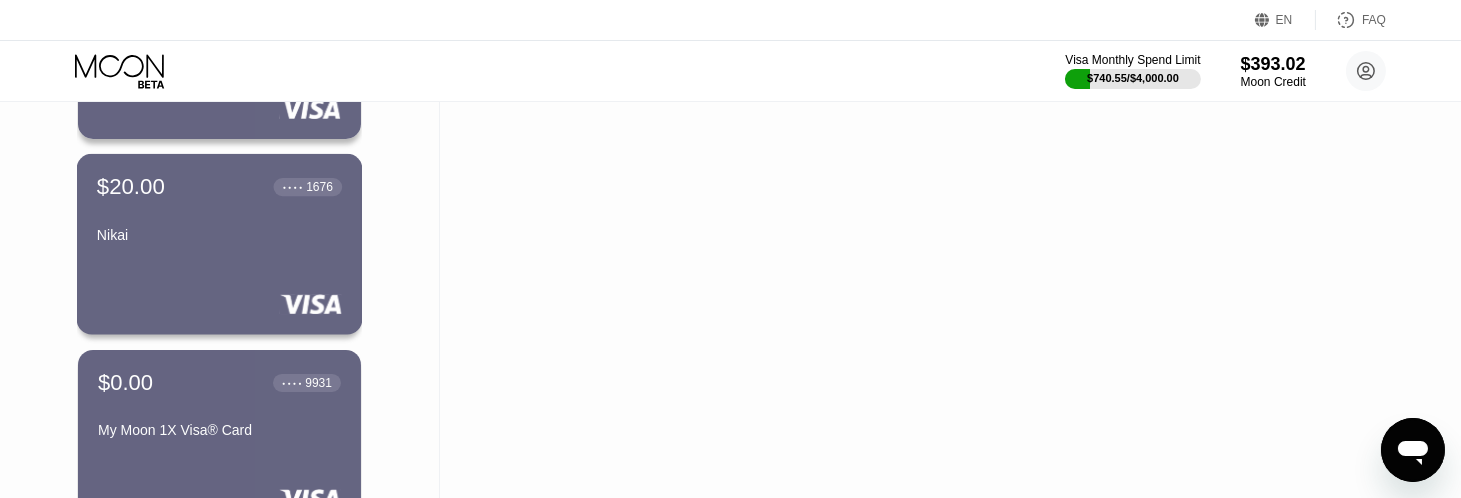 click at bounding box center (219, 304) 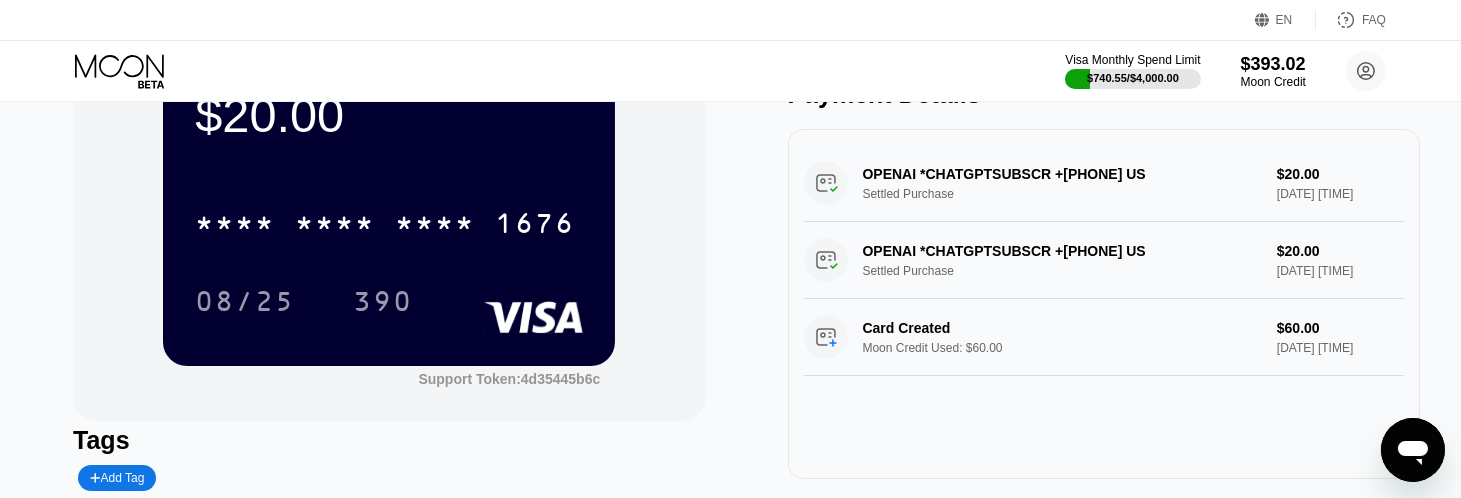 scroll, scrollTop: 333, scrollLeft: 0, axis: vertical 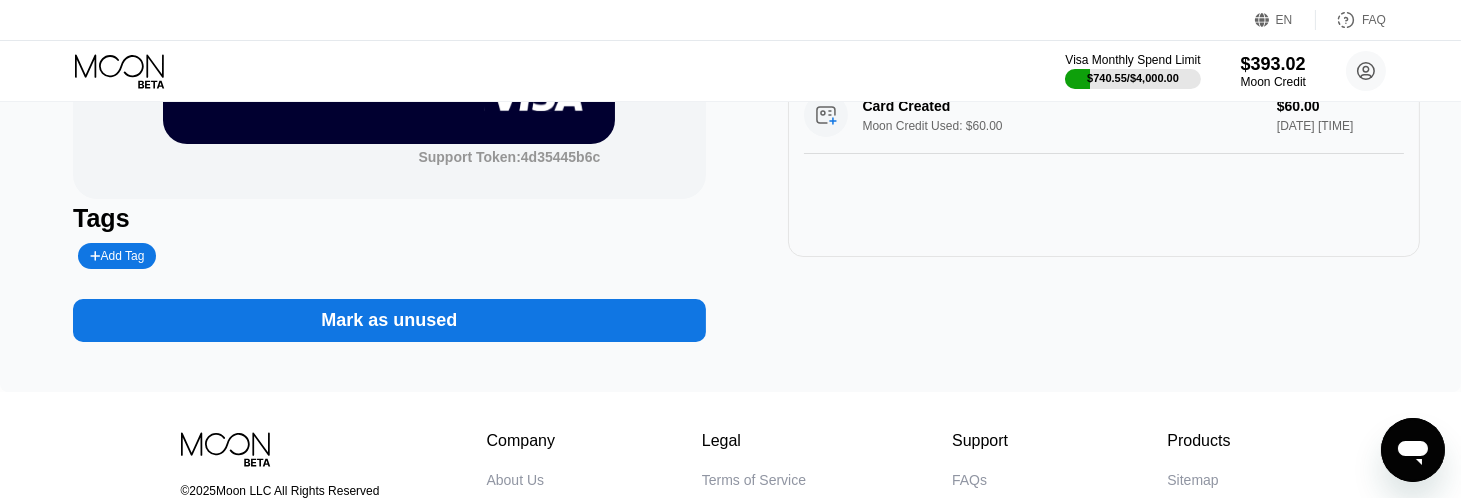 click on "Mark as unused" at bounding box center [389, 320] 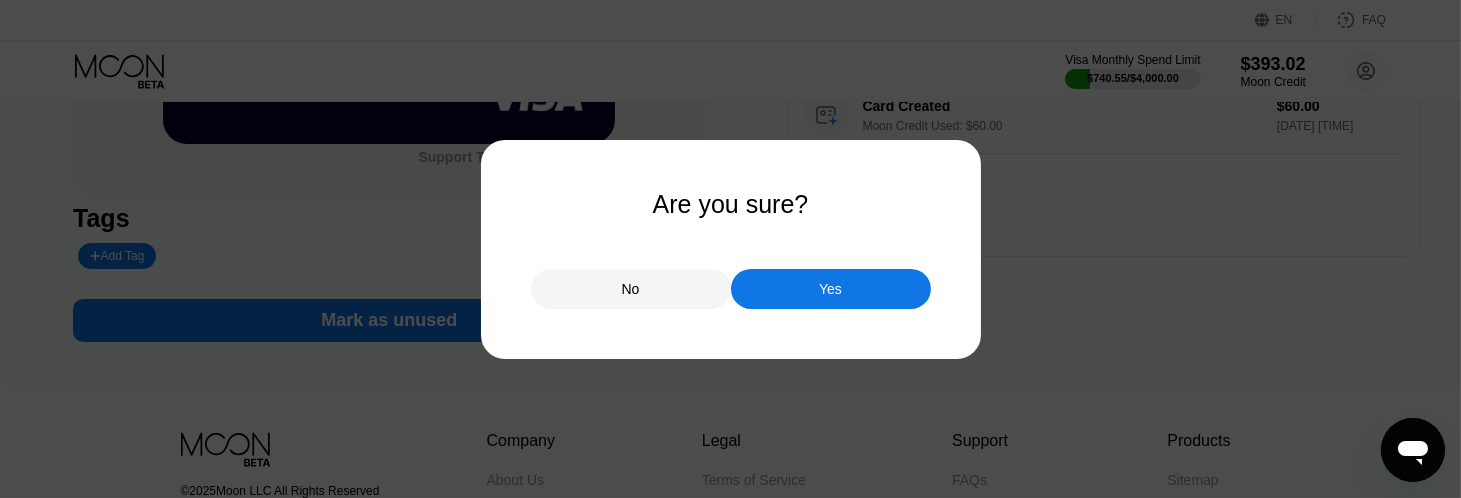 click on "Yes" at bounding box center [831, 289] 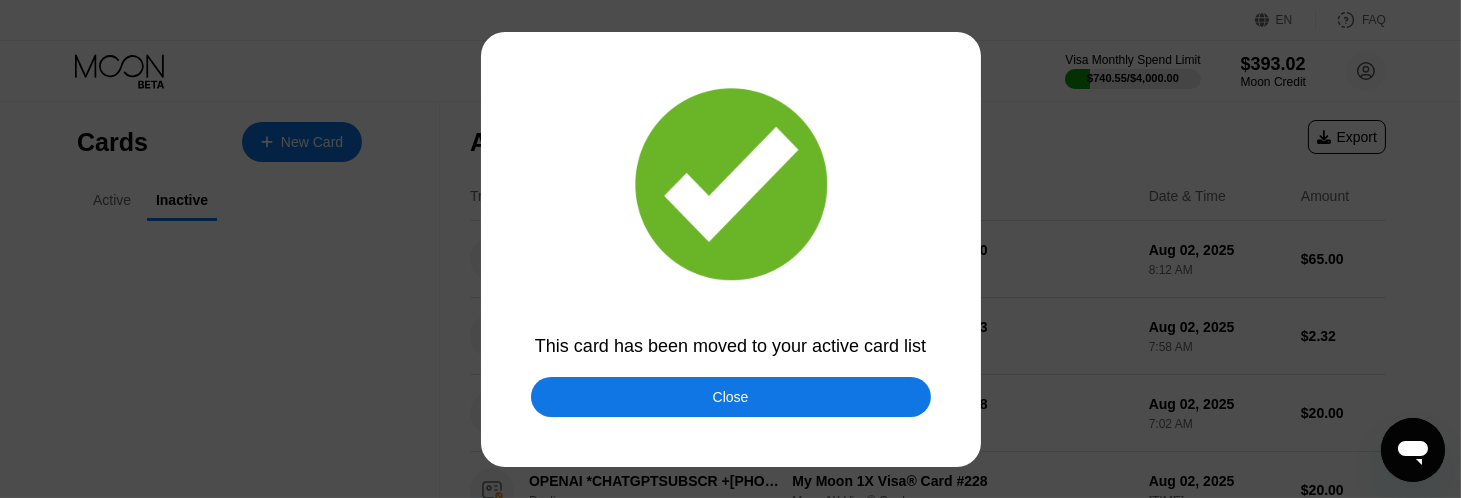 click on "Close" at bounding box center (731, 397) 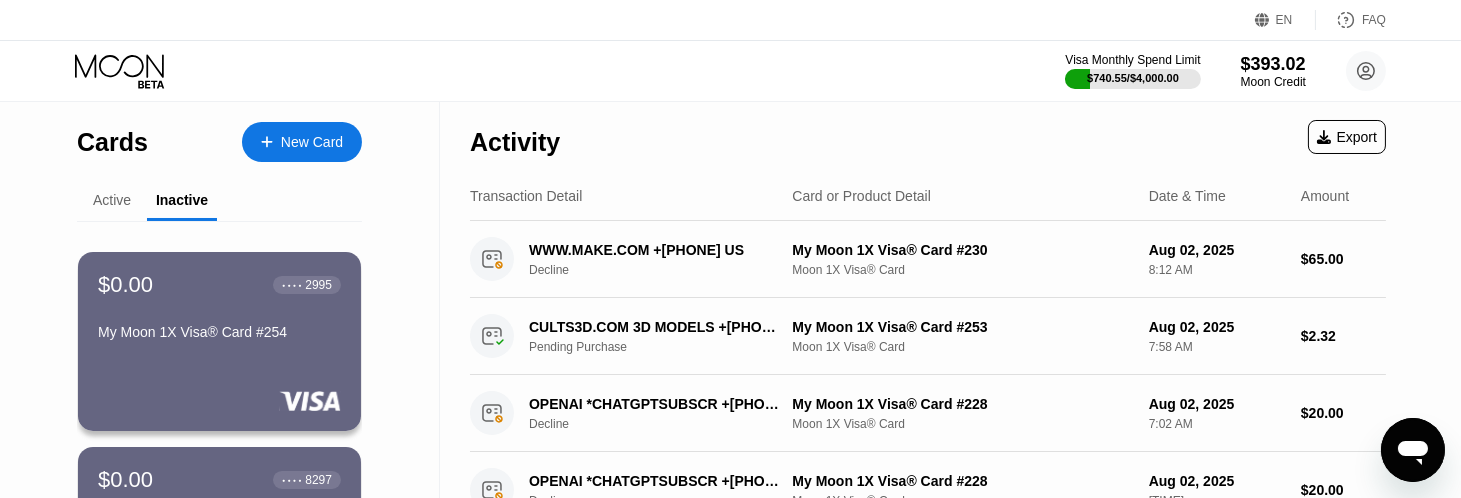 scroll, scrollTop: 0, scrollLeft: 0, axis: both 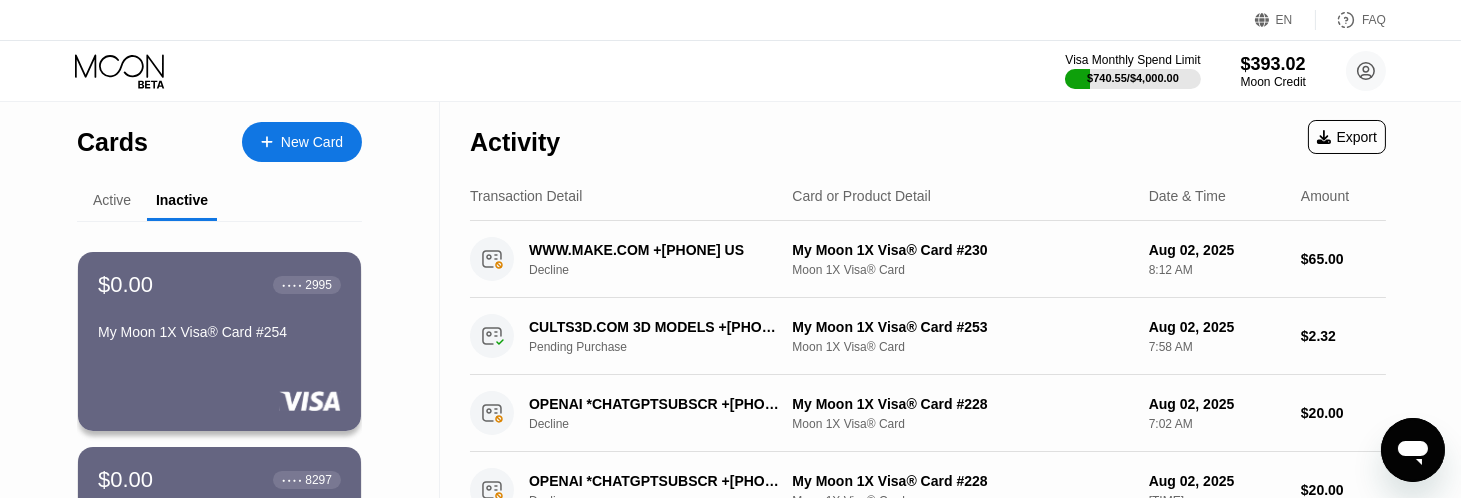 click on "Active" at bounding box center [112, 201] 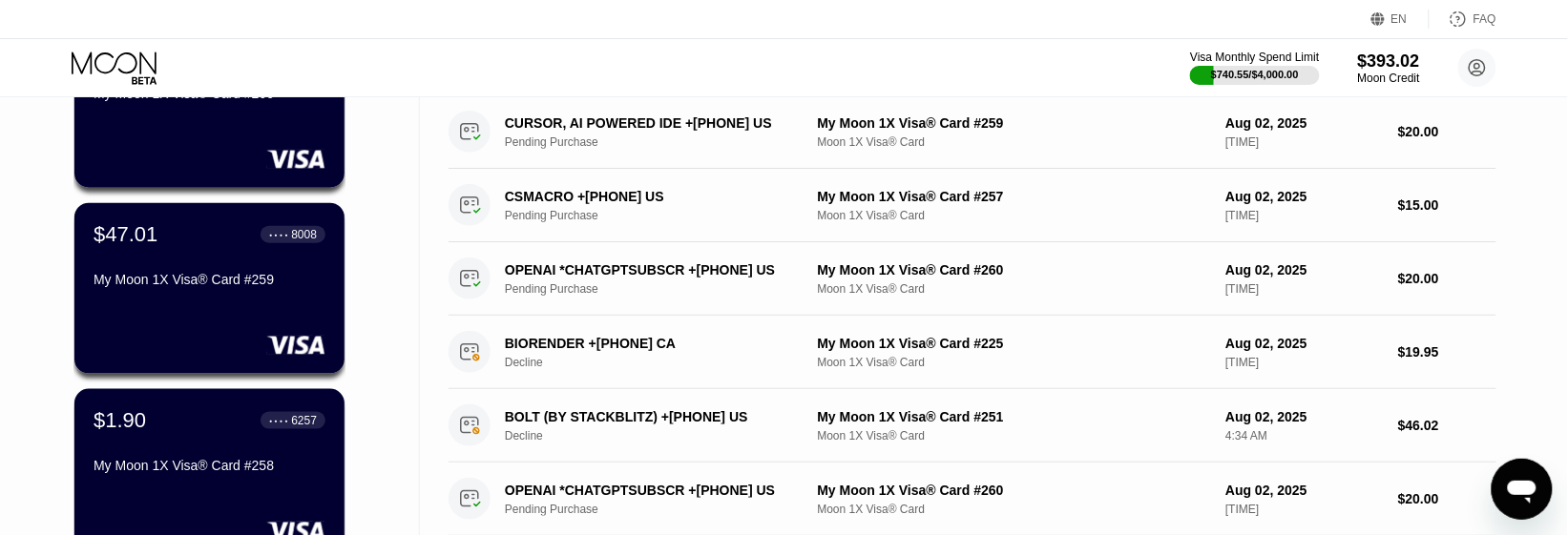 scroll, scrollTop: 1006, scrollLeft: 0, axis: vertical 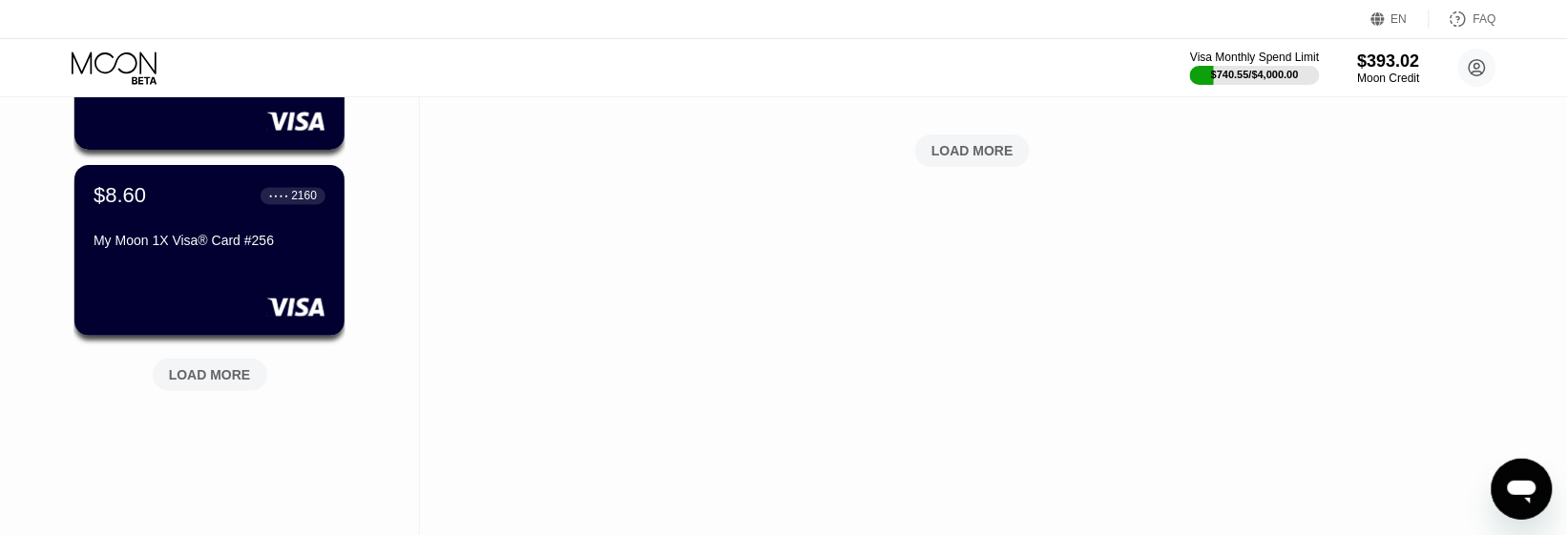click on "LOAD MORE" at bounding box center (210, 375) 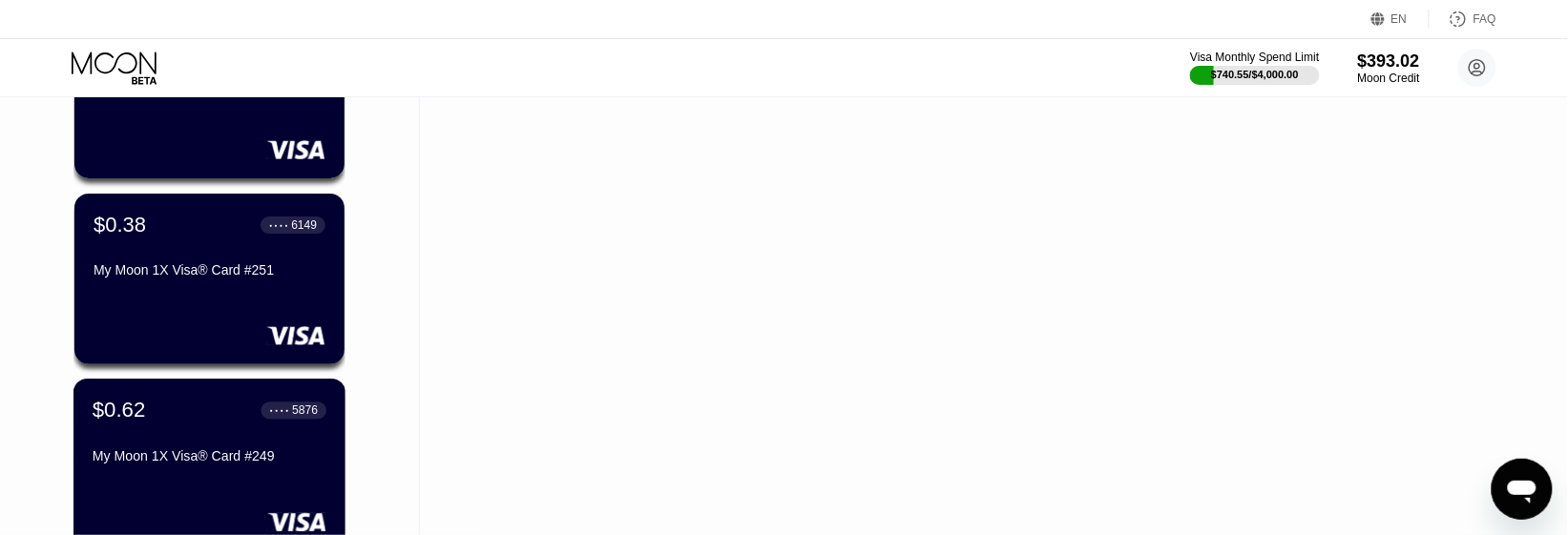 scroll, scrollTop: 1960, scrollLeft: 0, axis: vertical 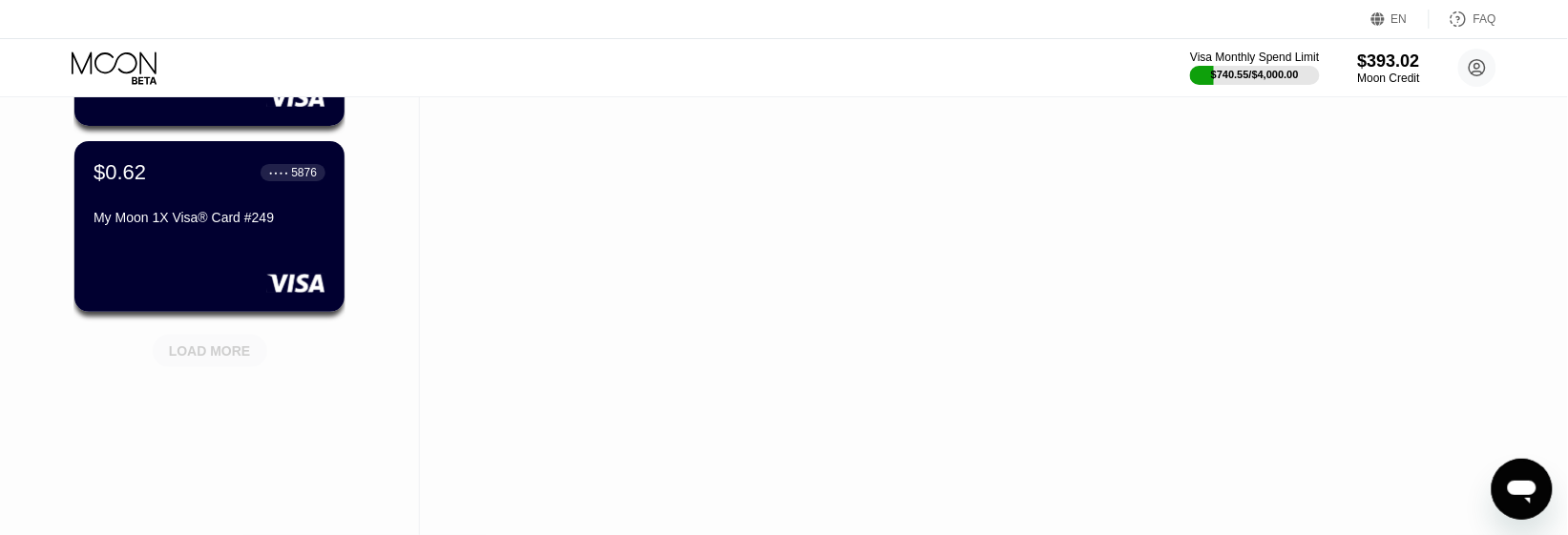 click on "LOAD MORE" at bounding box center (210, 351) 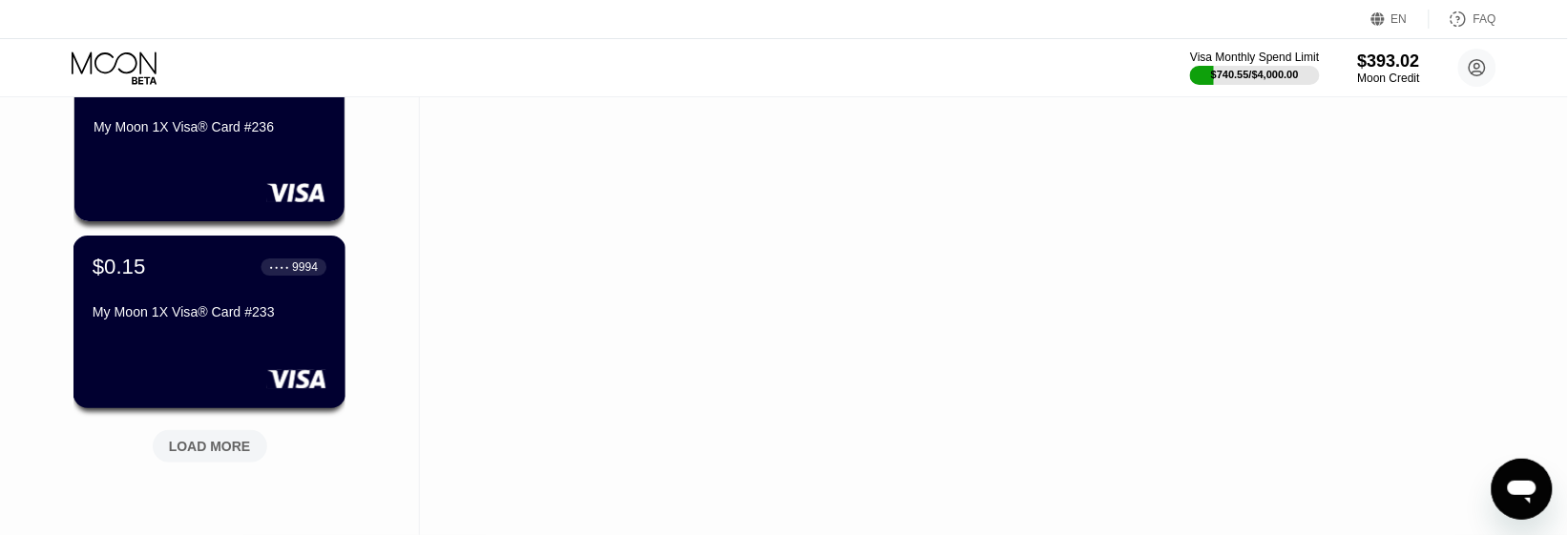 scroll, scrollTop: 2913, scrollLeft: 0, axis: vertical 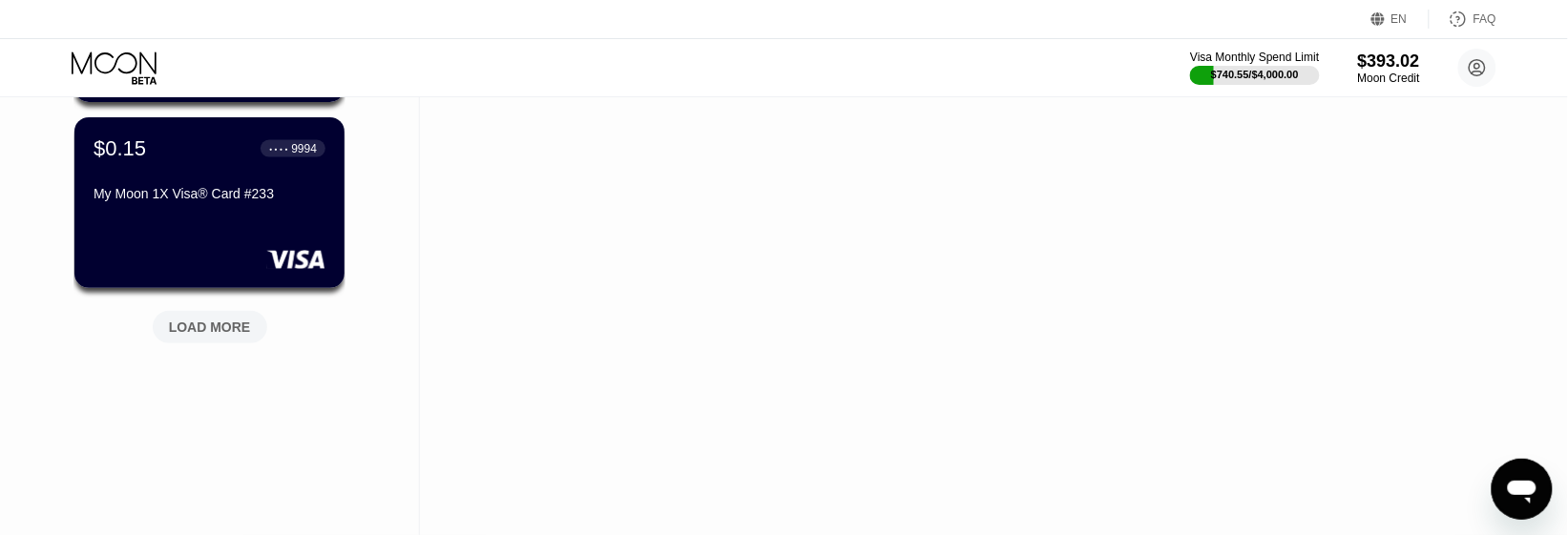 click on "LOAD MORE" at bounding box center (210, 327) 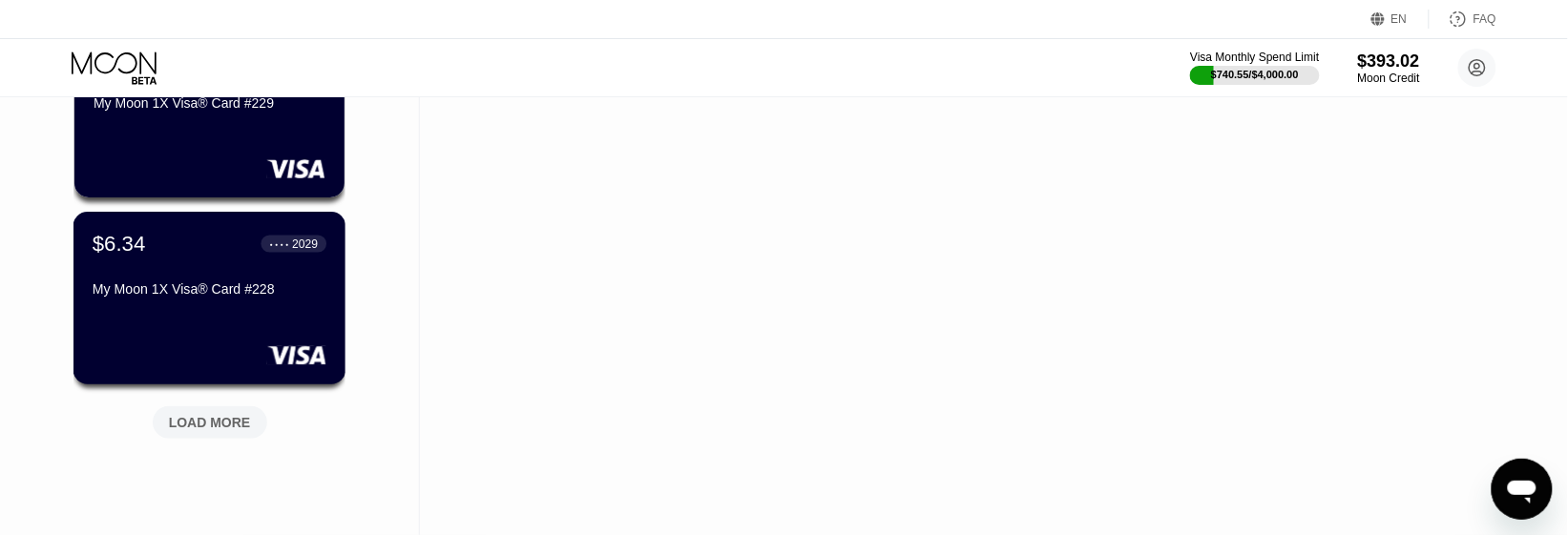 scroll, scrollTop: 3867, scrollLeft: 0, axis: vertical 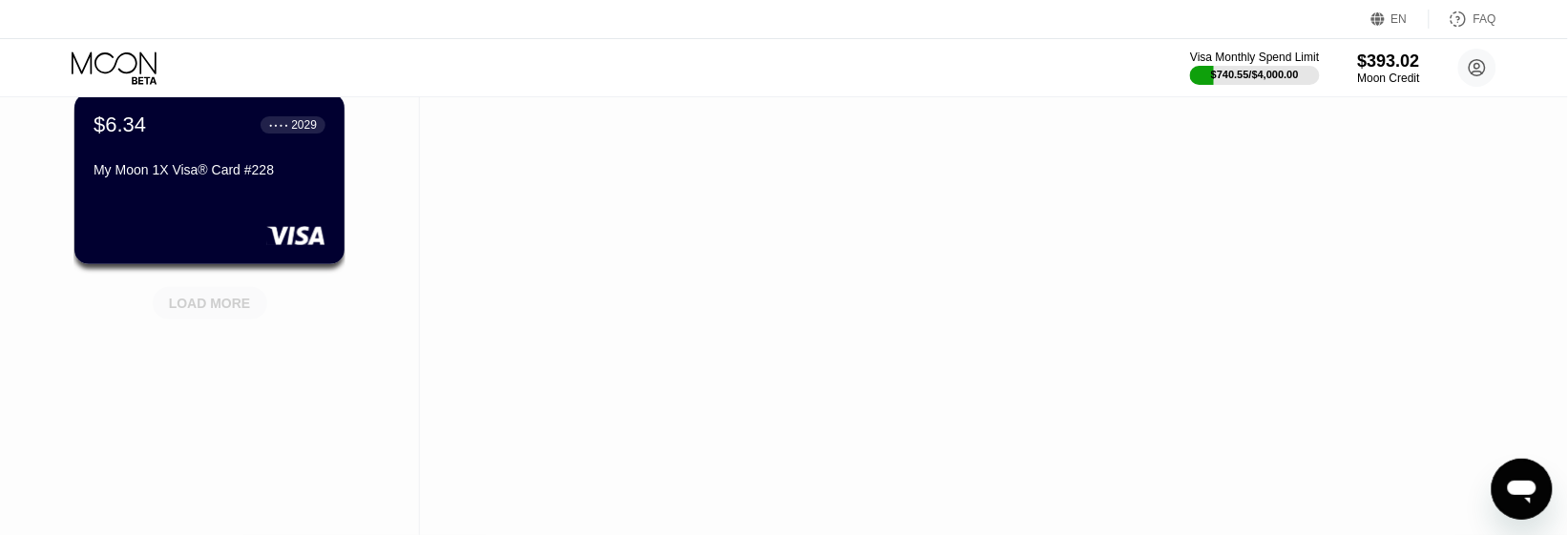 click on "LOAD MORE" at bounding box center (210, 303) 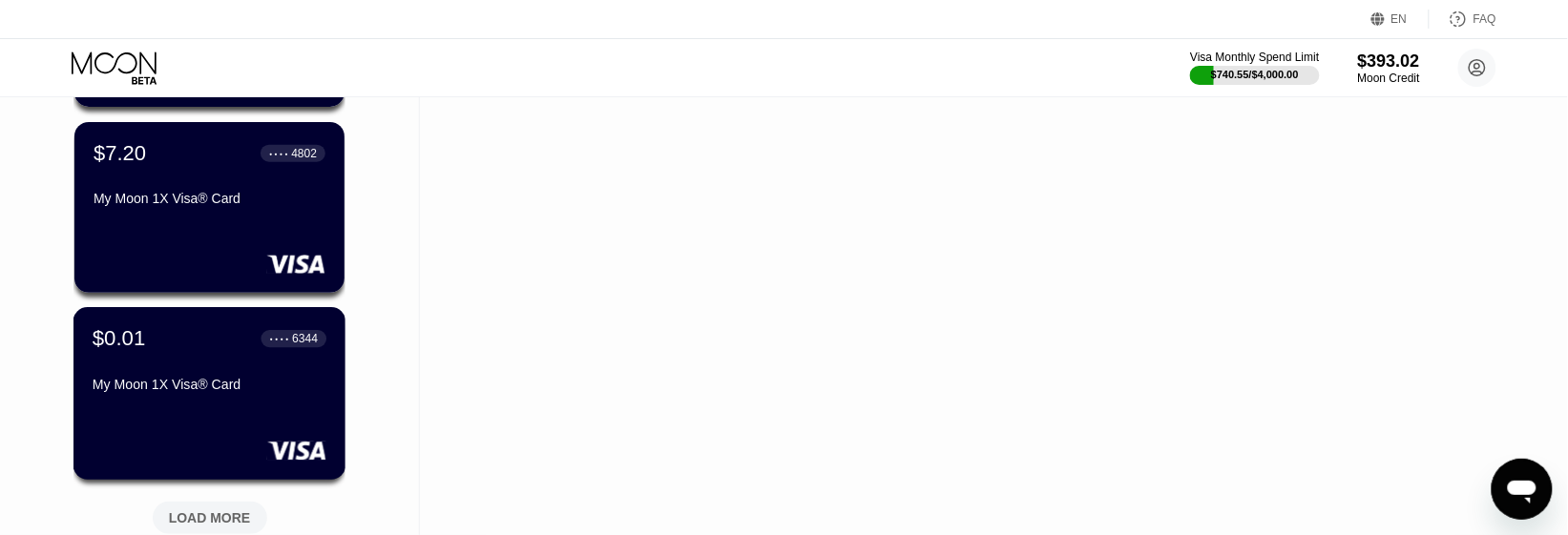 scroll, scrollTop: 4702, scrollLeft: 0, axis: vertical 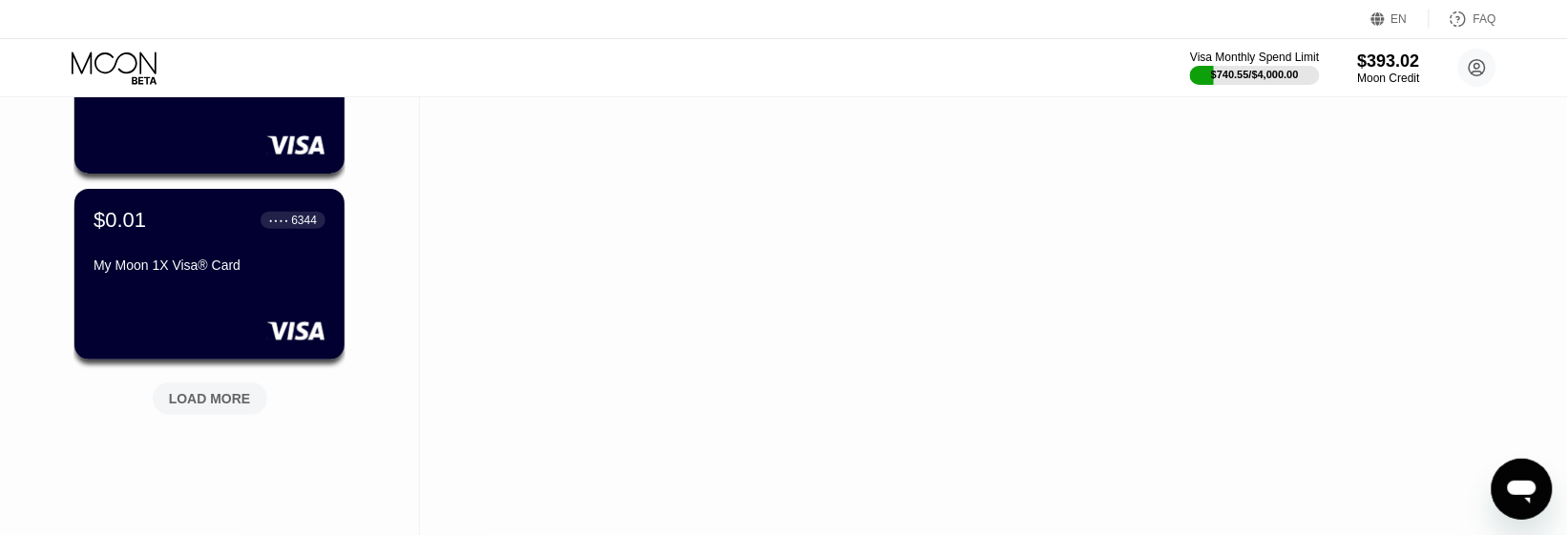 click on "LOAD MORE" at bounding box center (210, 399) 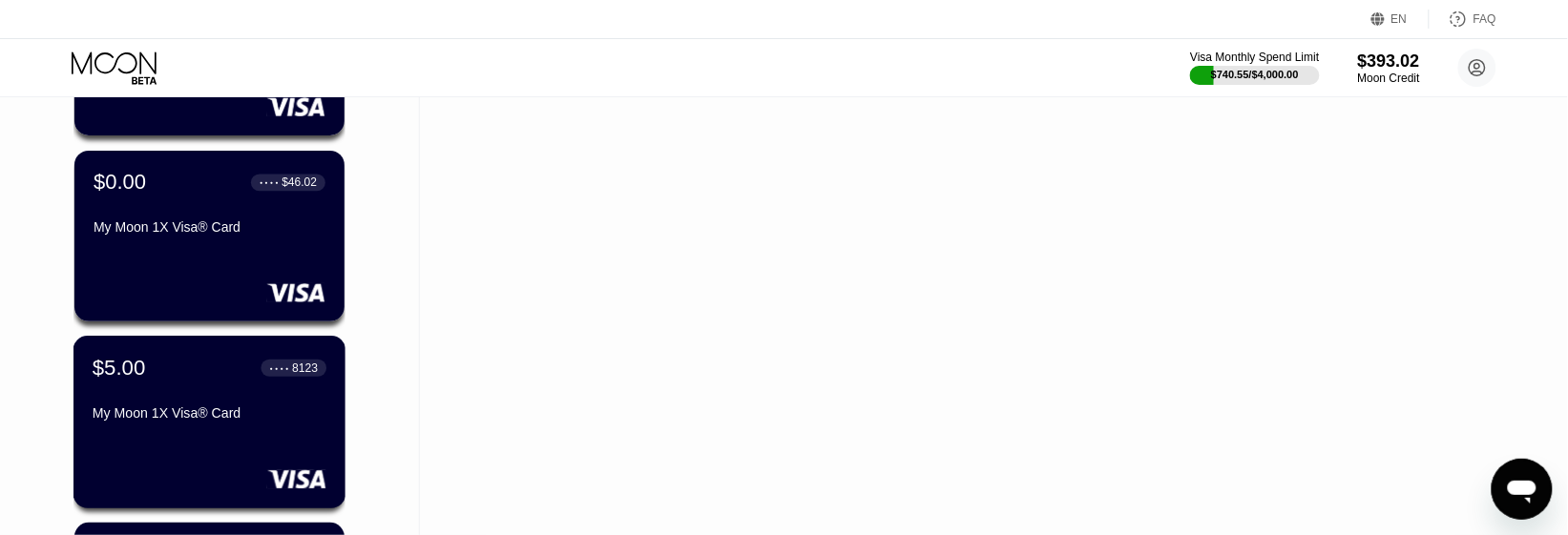 scroll, scrollTop: 5536, scrollLeft: 0, axis: vertical 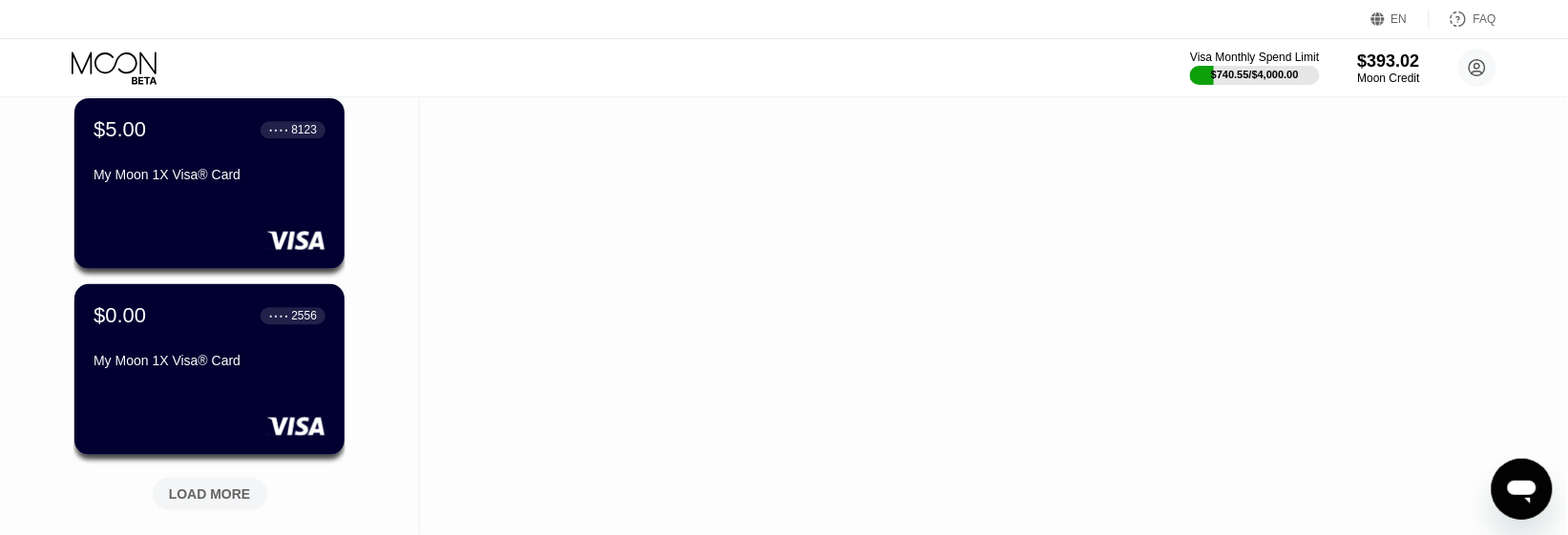 click on "LOAD MORE" at bounding box center (210, 494) 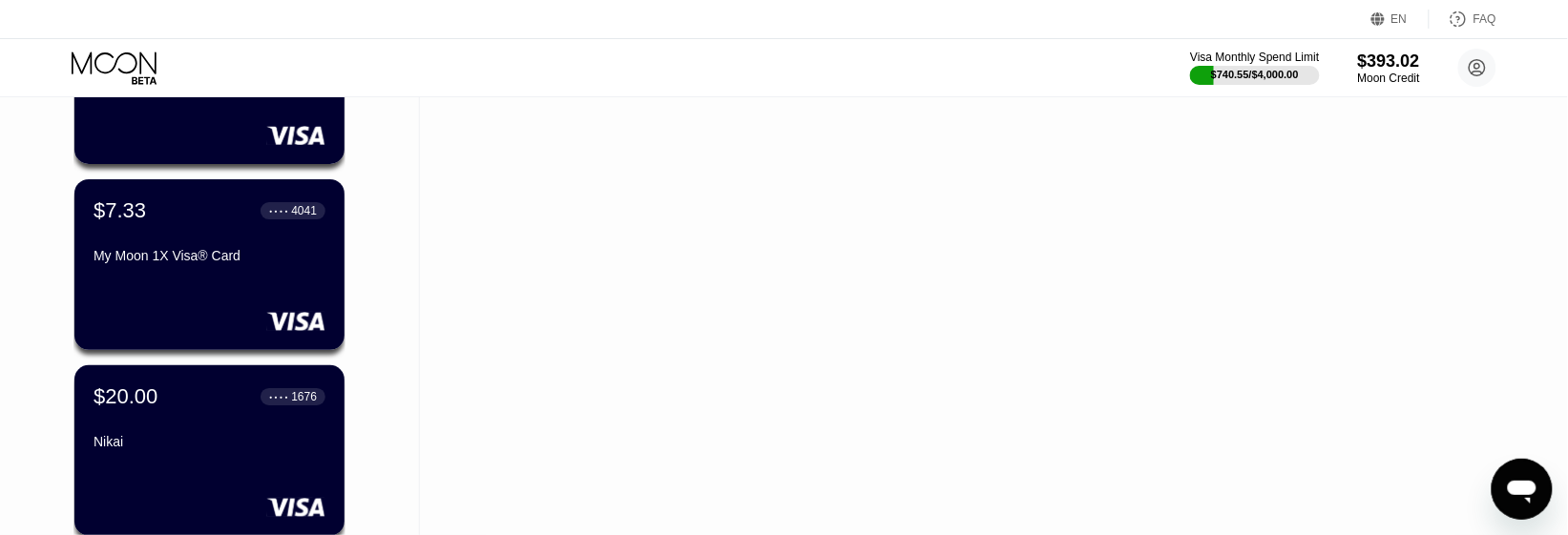 scroll, scrollTop: 6132, scrollLeft: 0, axis: vertical 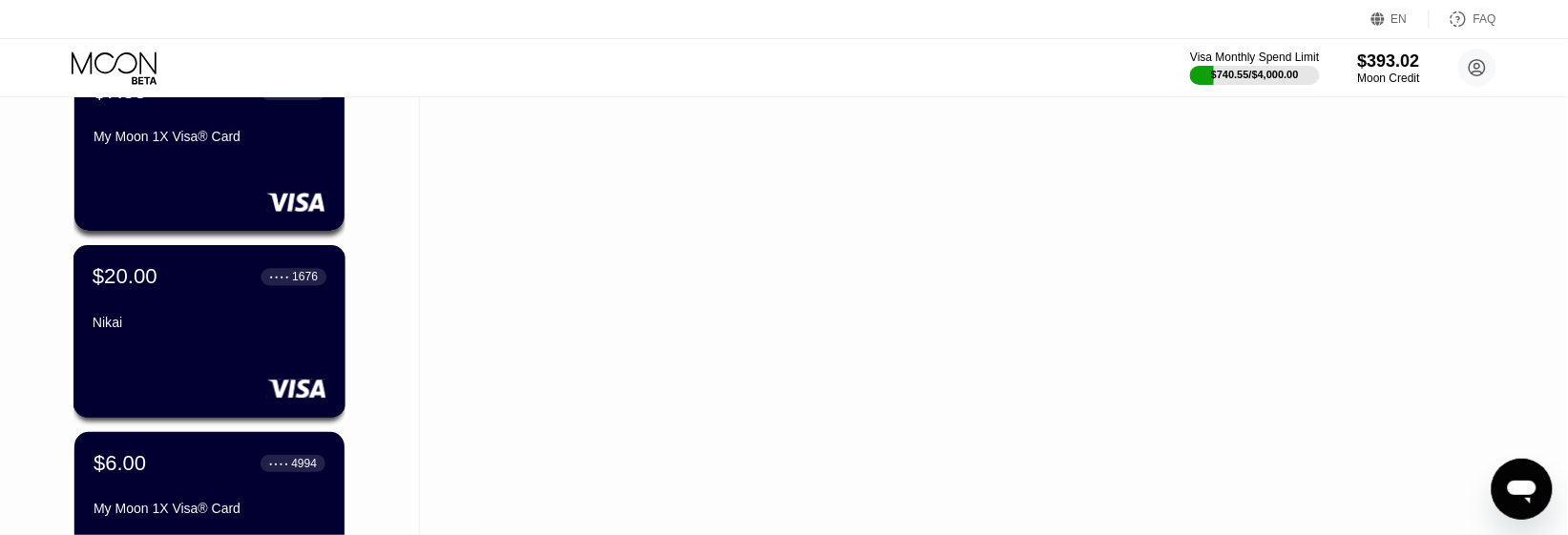 click on "Nikai" at bounding box center [209, 322] 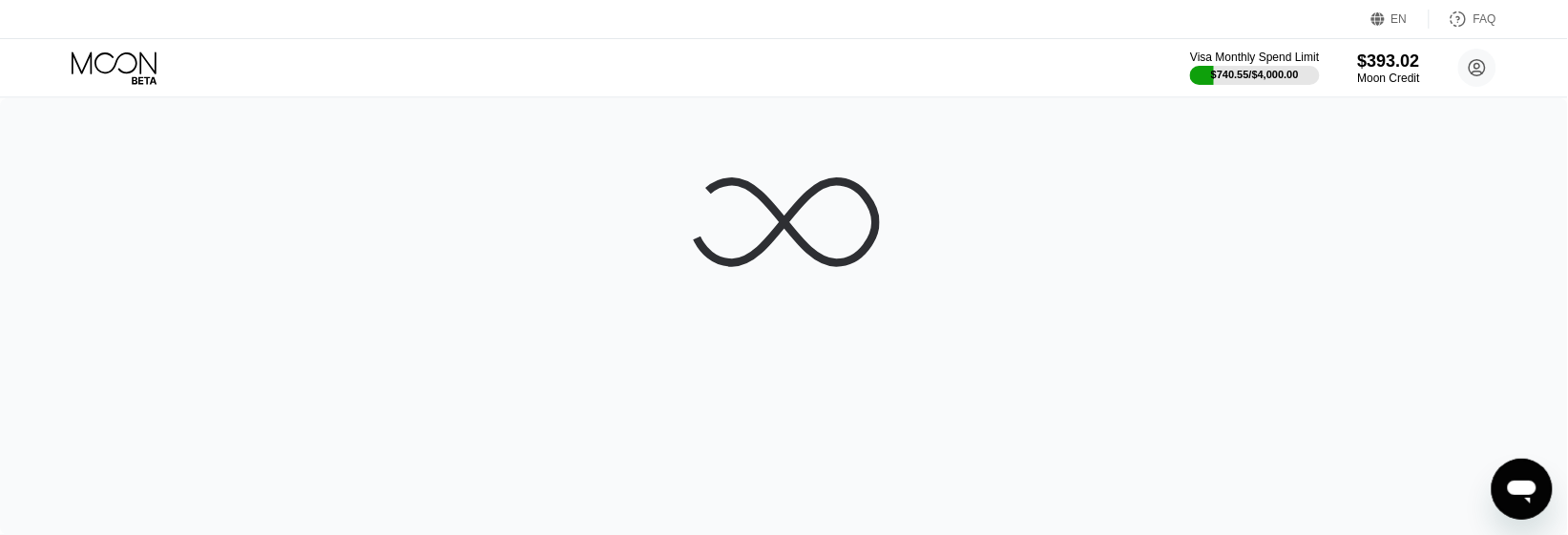 scroll, scrollTop: 0, scrollLeft: 0, axis: both 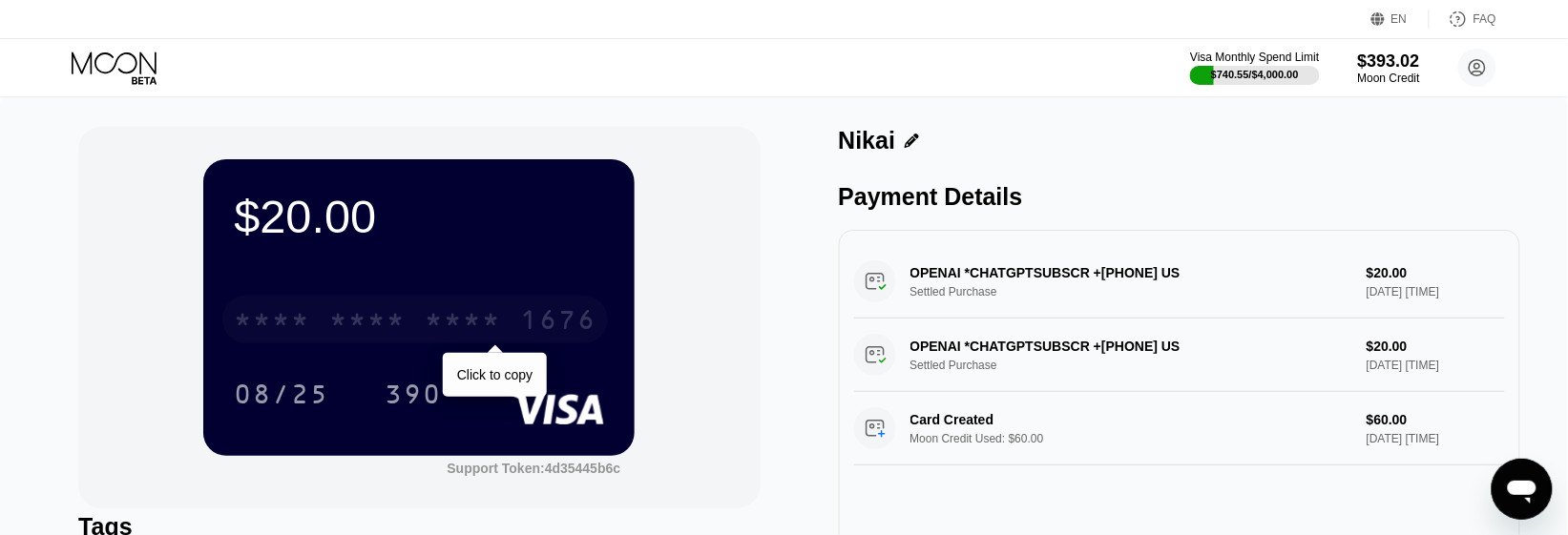 click on "* * * *" at bounding box center (367, 322) 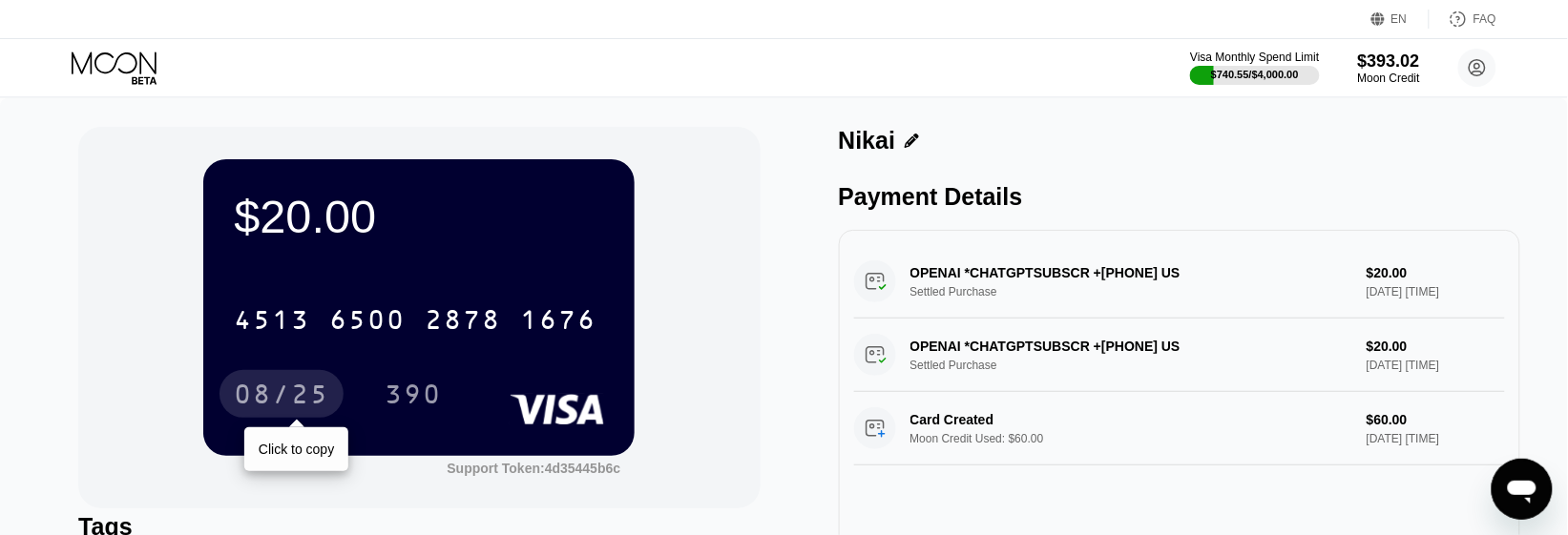 click on "08/25" at bounding box center (282, 397) 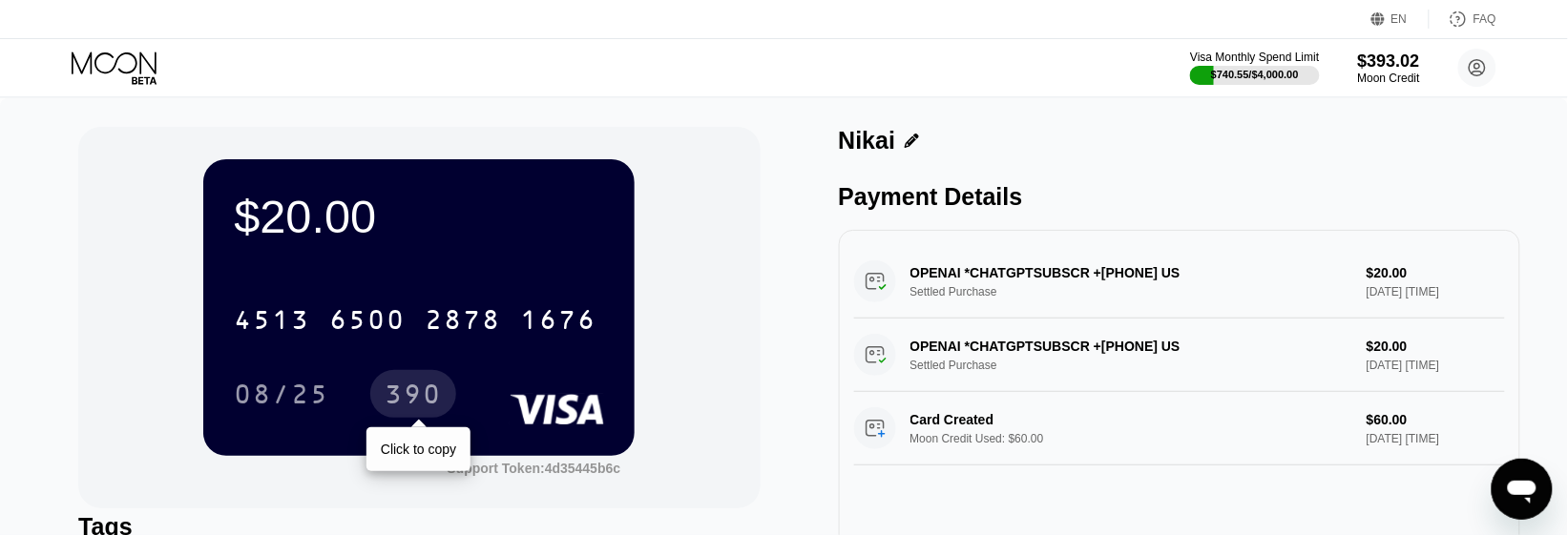 click on "390" at bounding box center [413, 397] 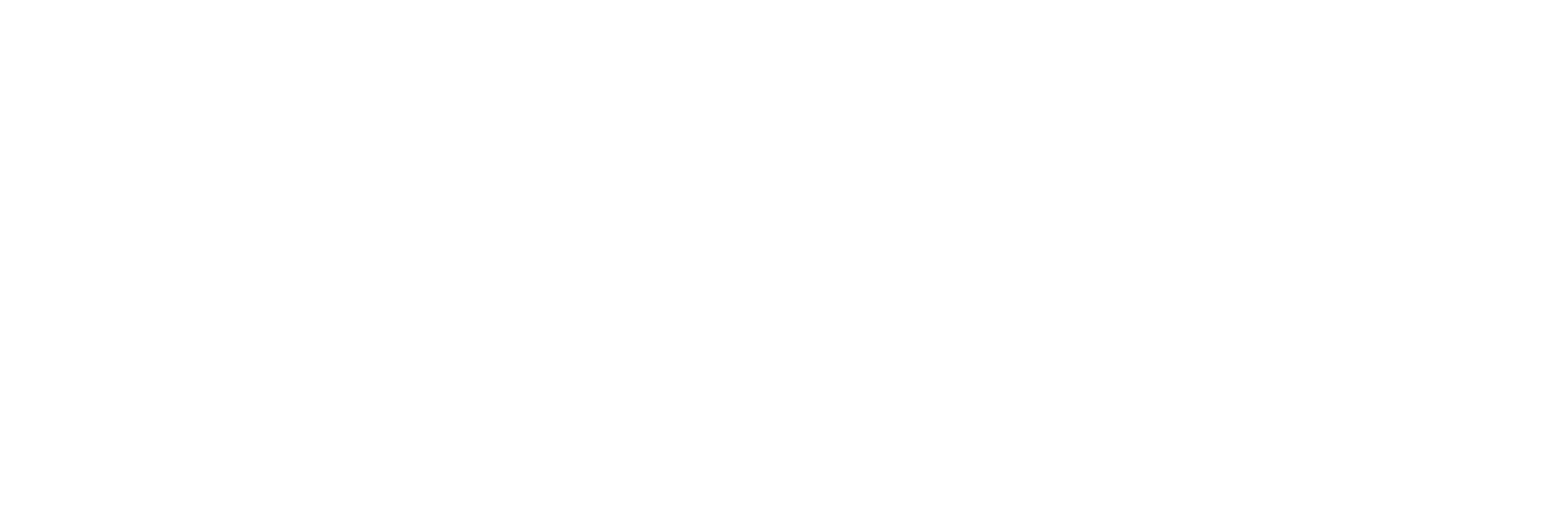 scroll, scrollTop: 0, scrollLeft: 0, axis: both 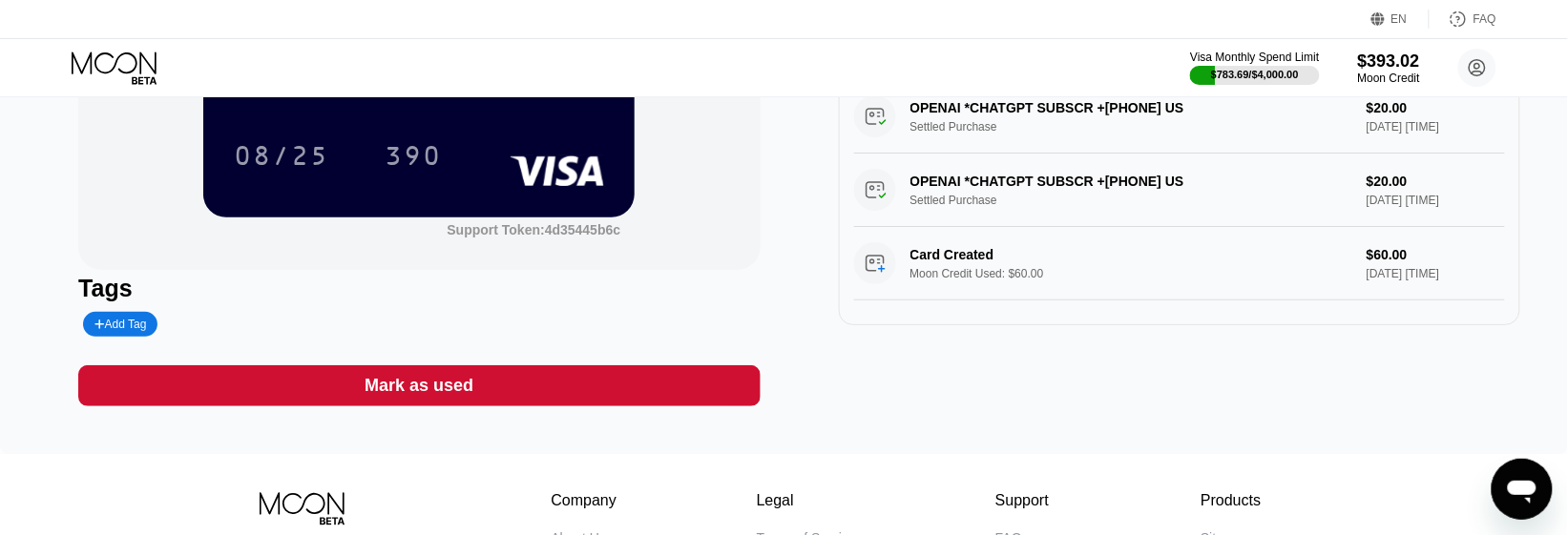 click on "Mark as used" at bounding box center [419, 385] 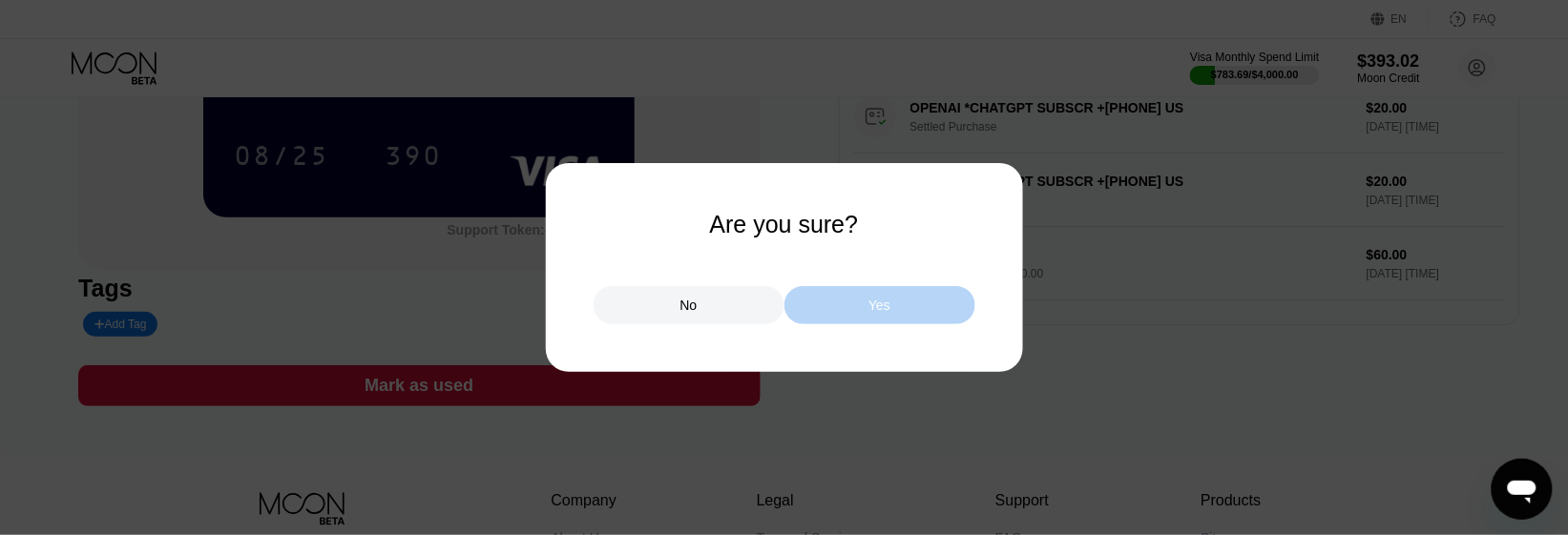 click on "Yes" at bounding box center [880, 305] 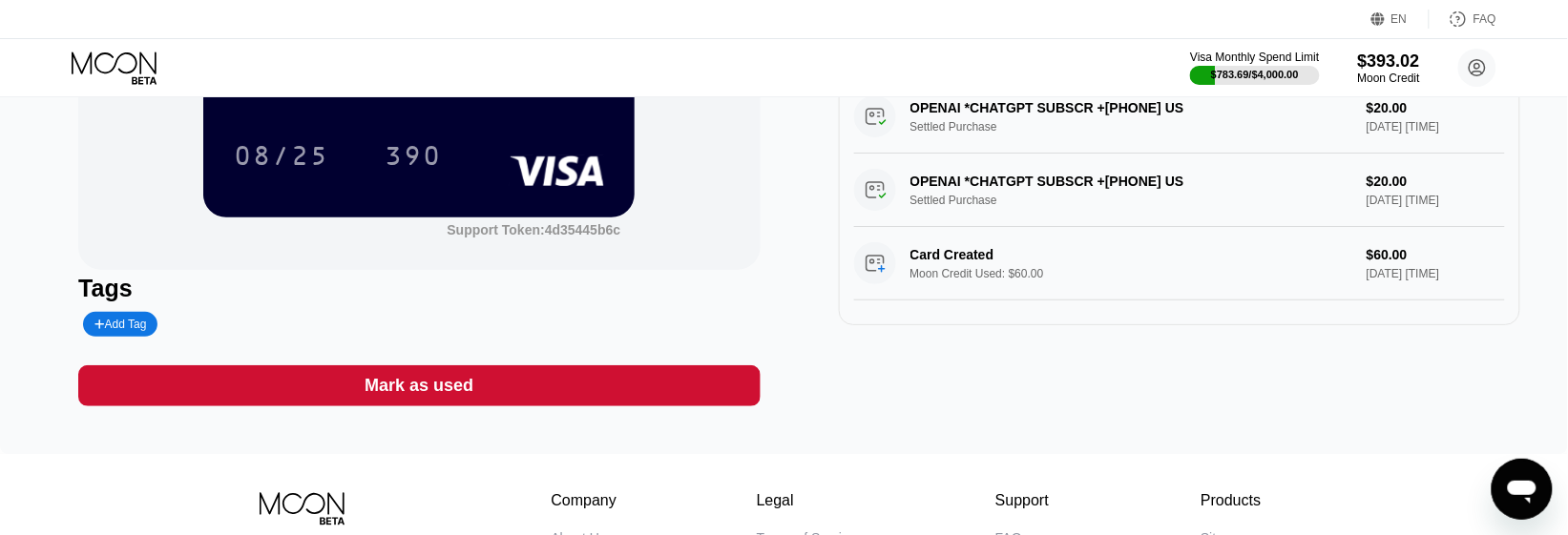 scroll, scrollTop: 0, scrollLeft: 0, axis: both 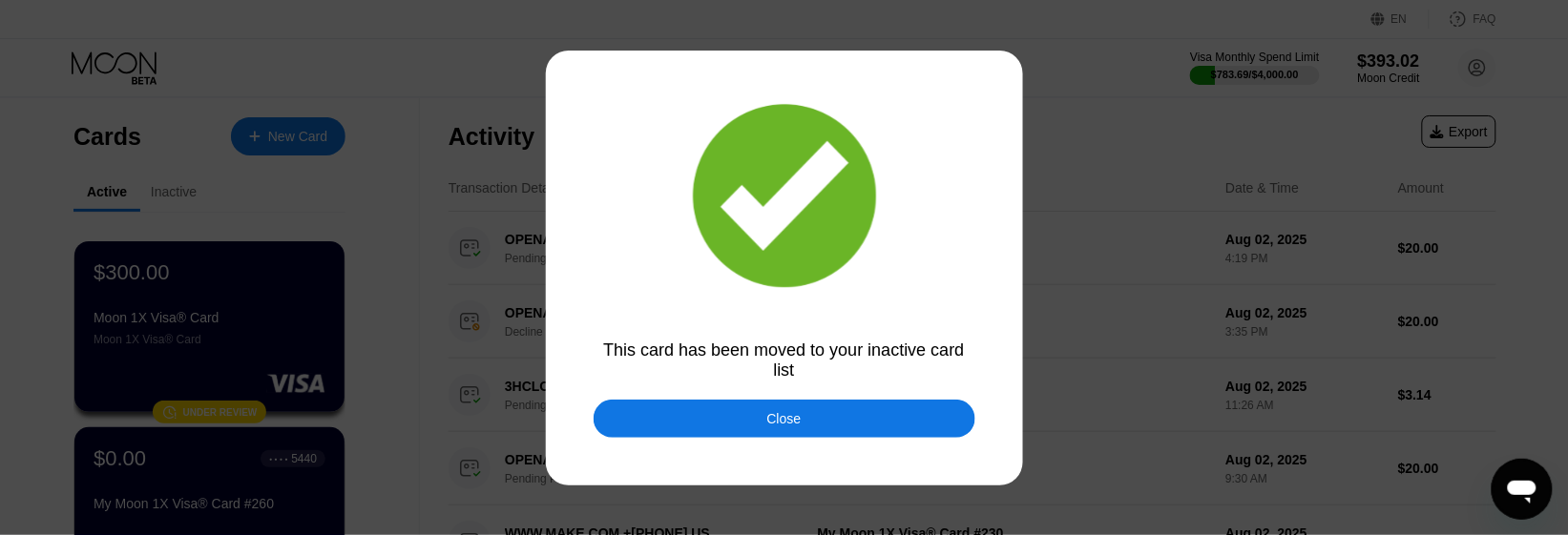 click on "Close" at bounding box center [784, 419] 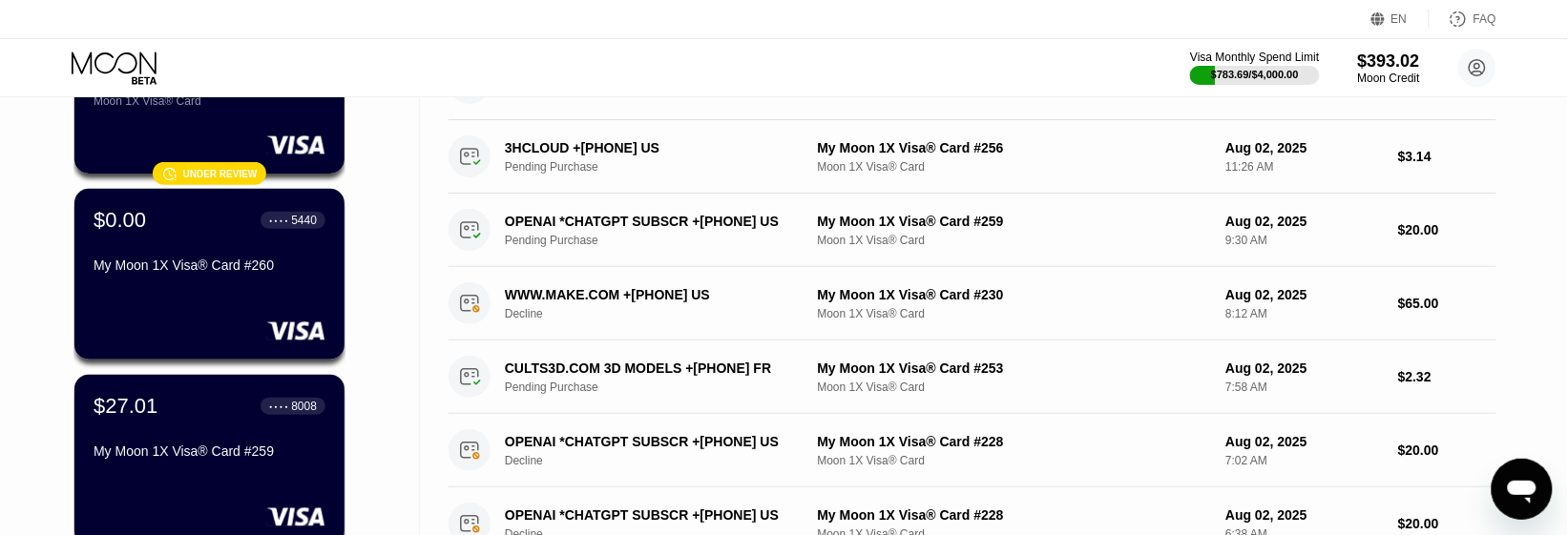 scroll, scrollTop: 0, scrollLeft: 0, axis: both 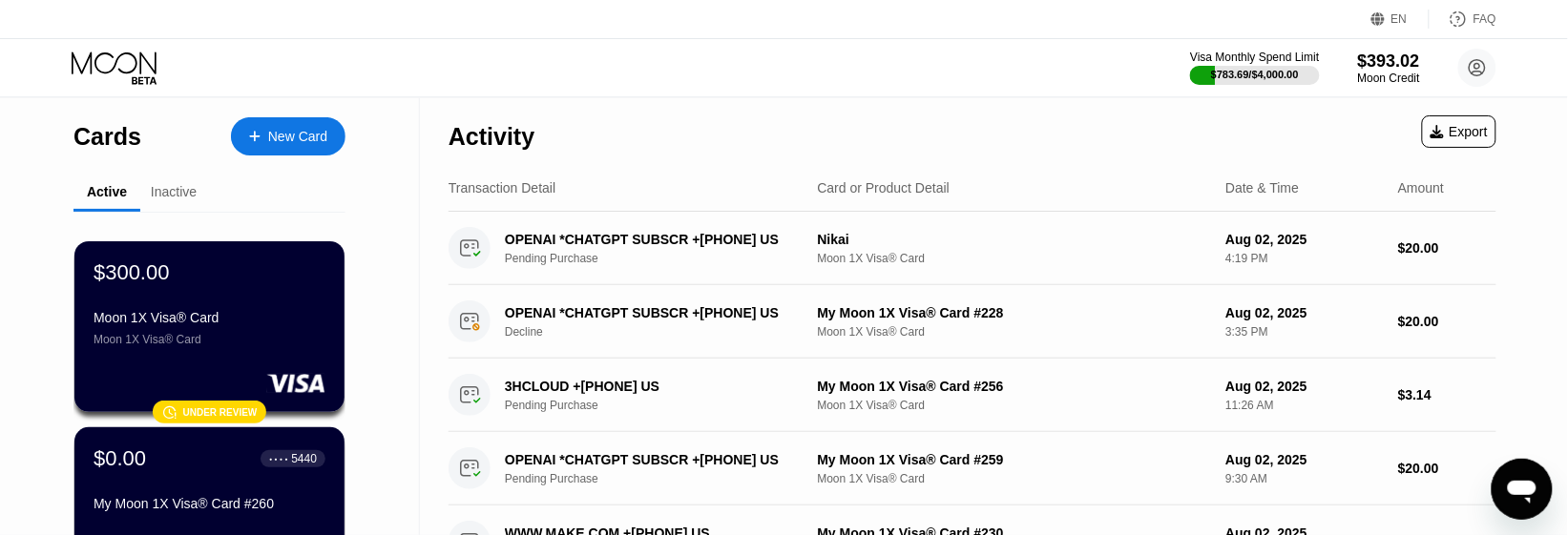 click on "Inactive" at bounding box center (174, 192) 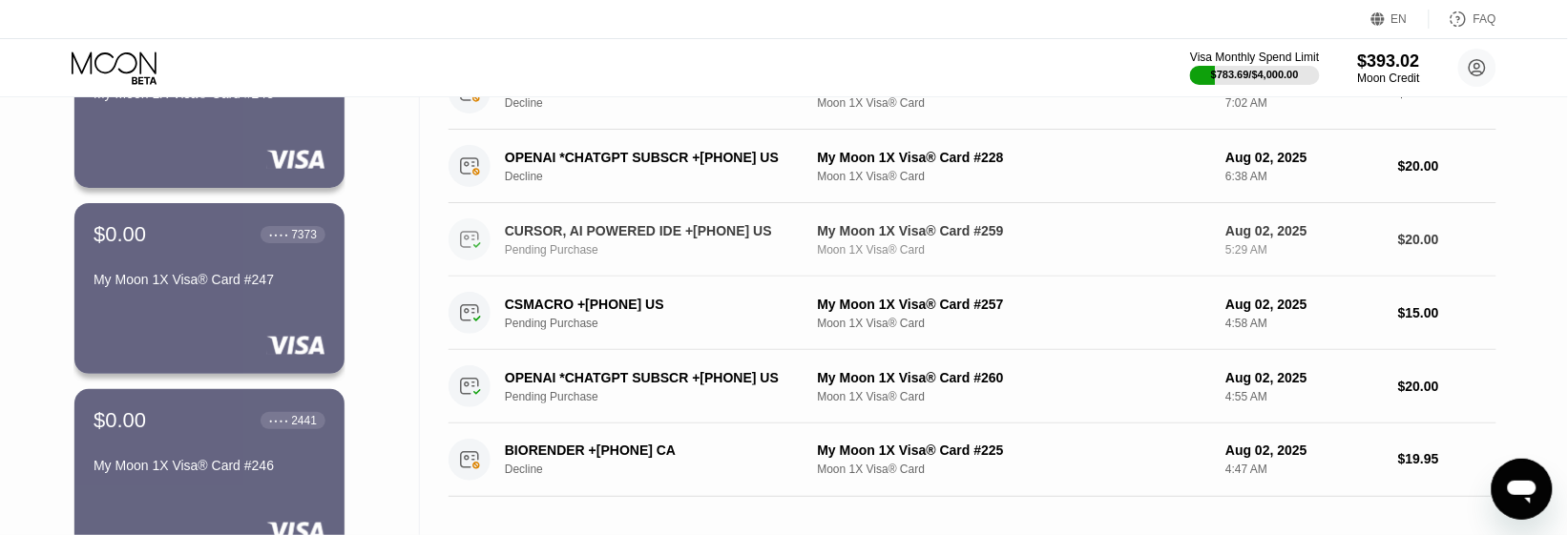 scroll, scrollTop: 0, scrollLeft: 0, axis: both 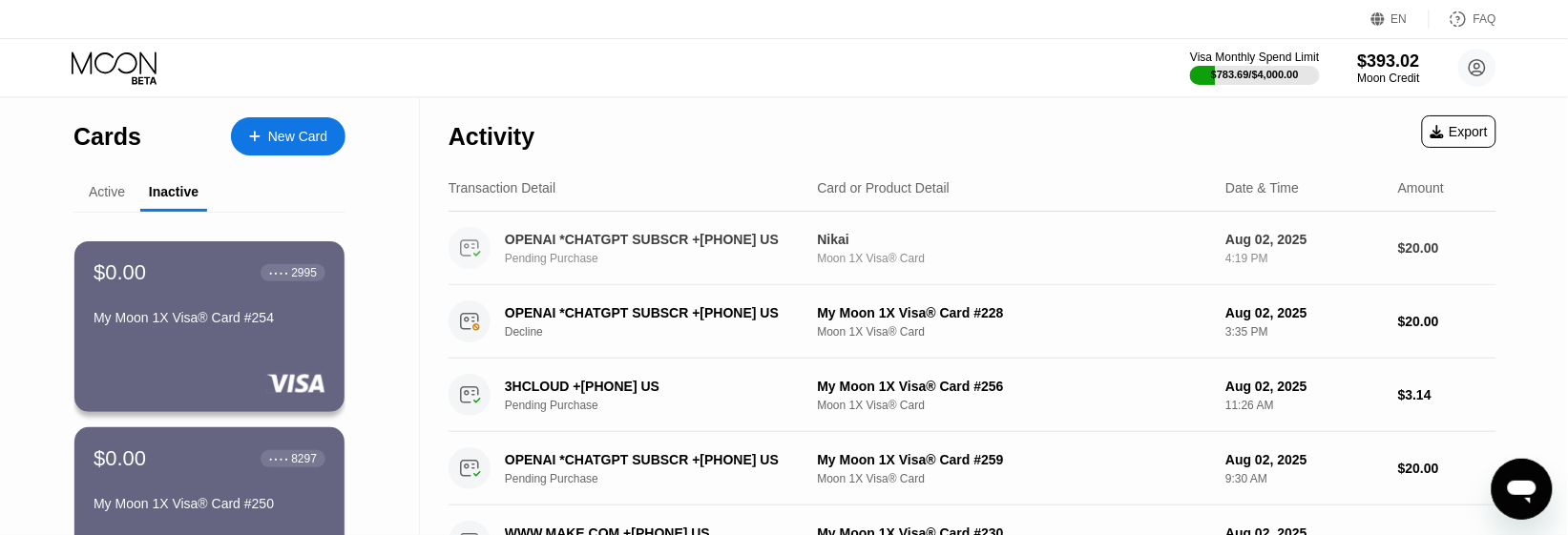 click on "Nikai" at bounding box center [1014, 239] 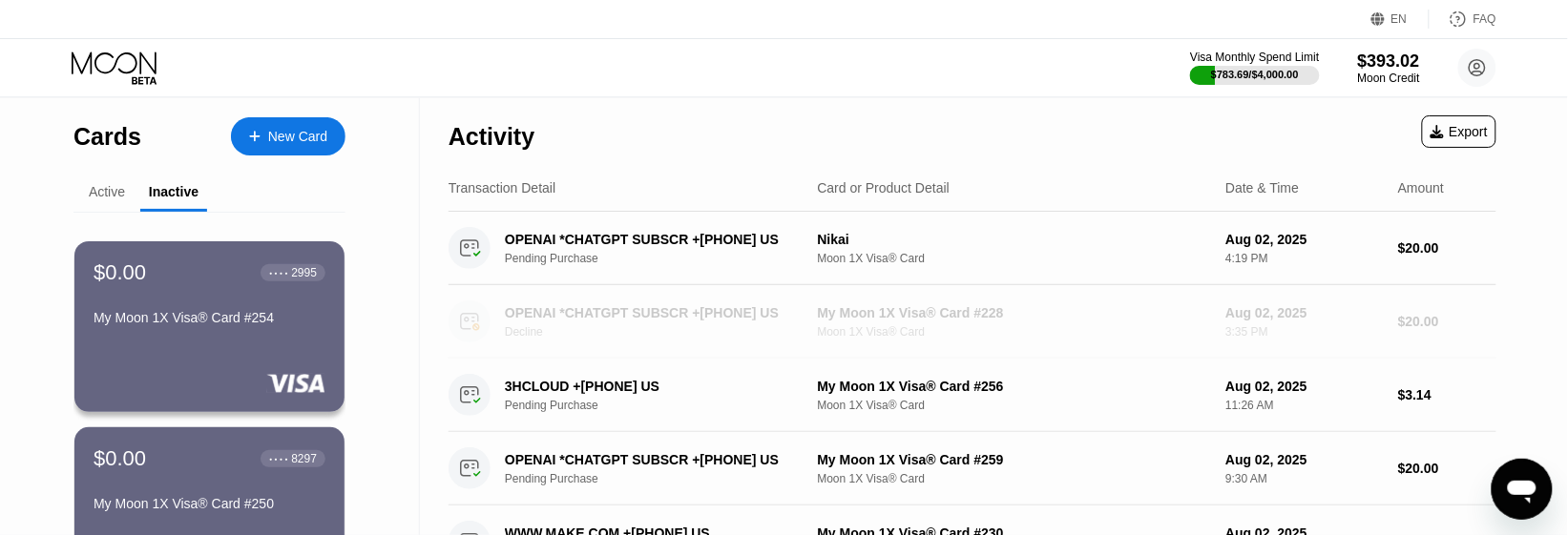 drag, startPoint x: 818, startPoint y: 310, endPoint x: 1255, endPoint y: 138, distance: 469.63071 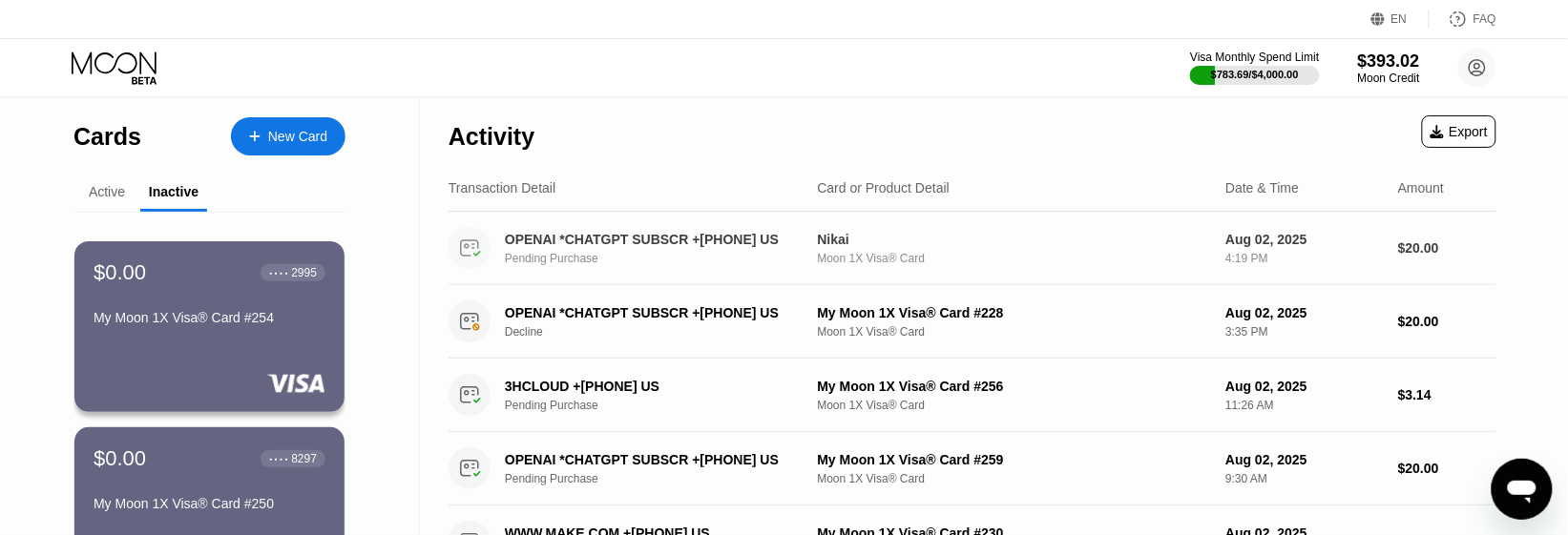 click on "Moon 1X Visa® Card" at bounding box center [1014, 258] 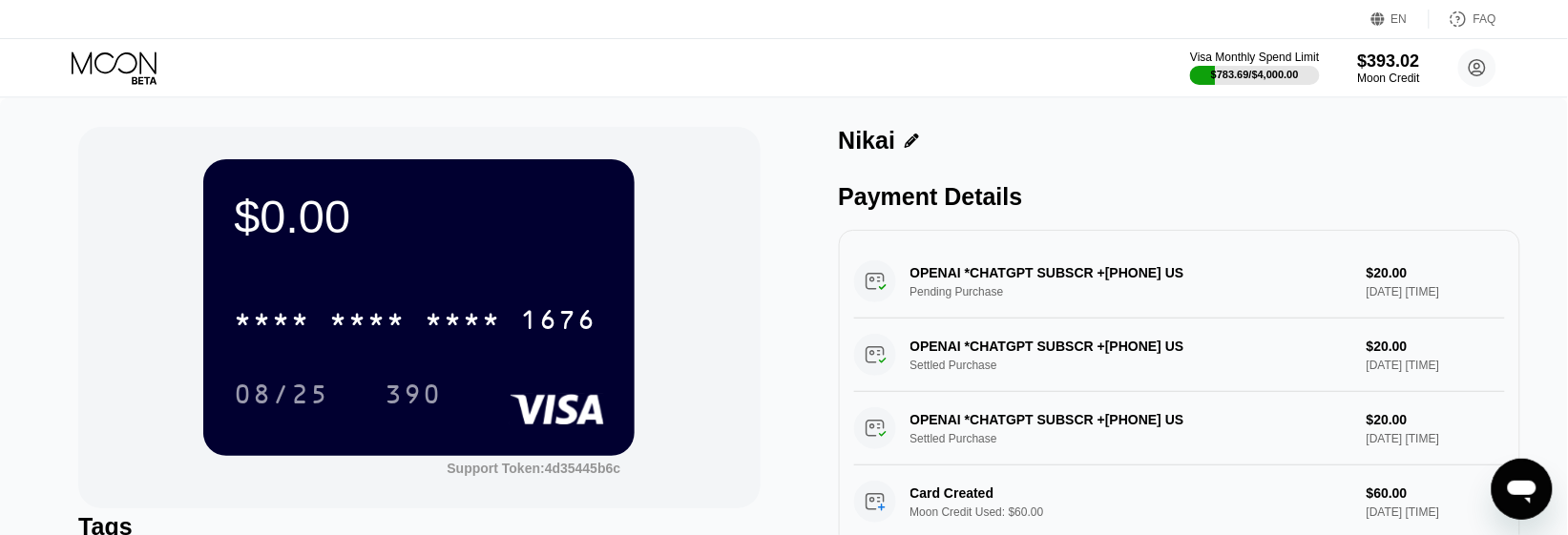click 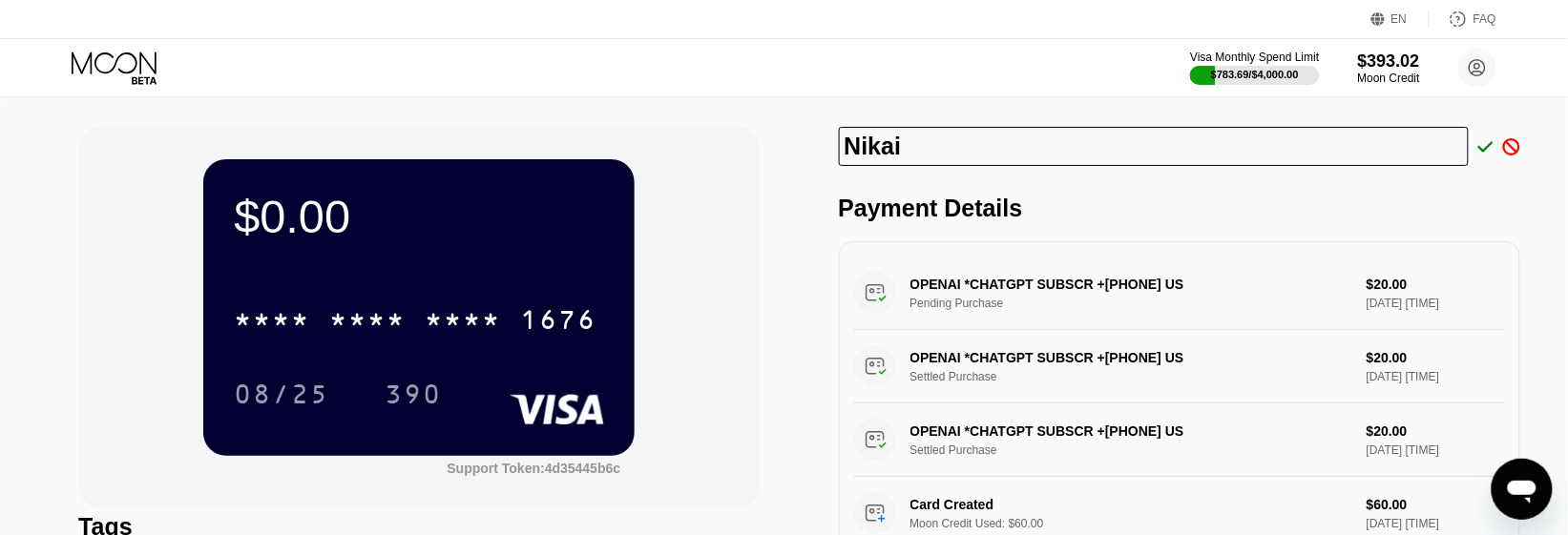 drag, startPoint x: 943, startPoint y: 157, endPoint x: 828, endPoint y: 160, distance: 115.03912 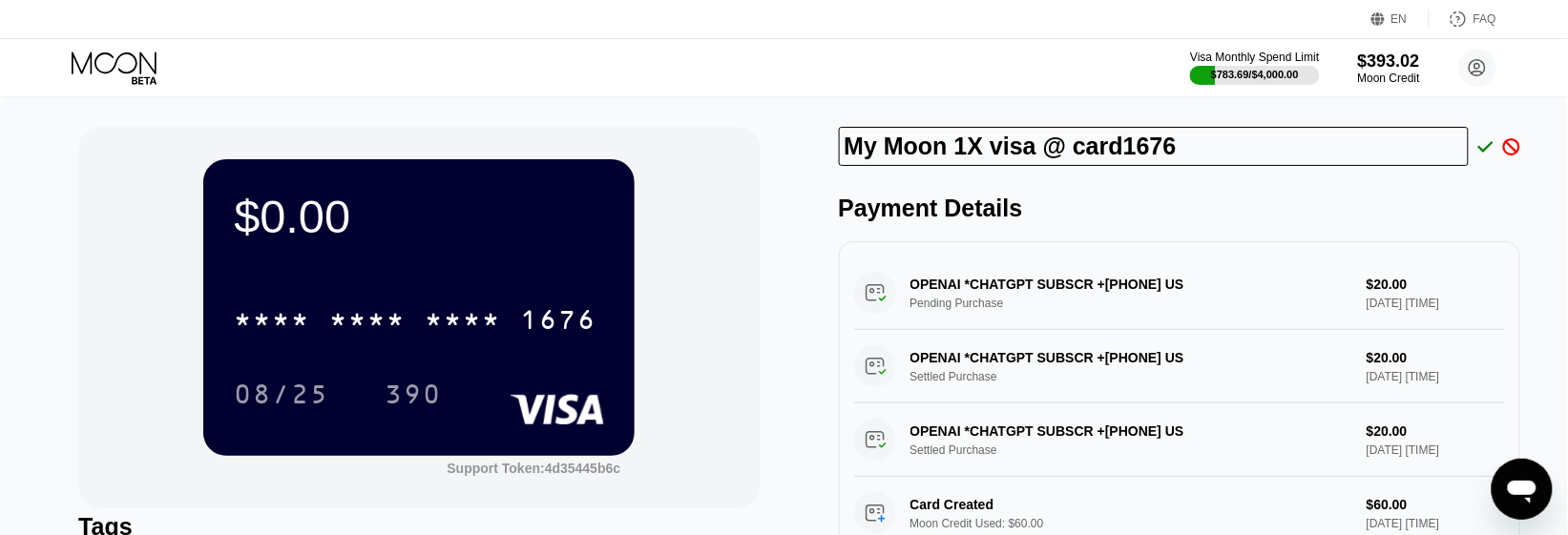 type on "My Moon 1X visa @ card1676" 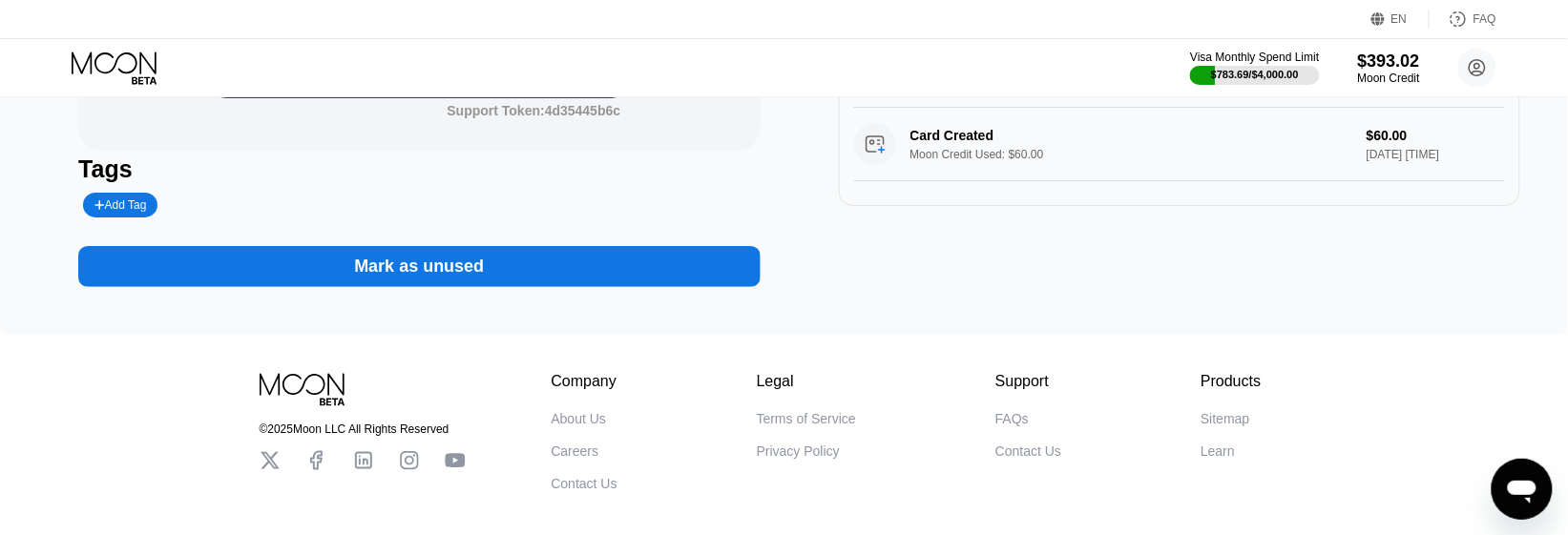 scroll, scrollTop: 0, scrollLeft: 0, axis: both 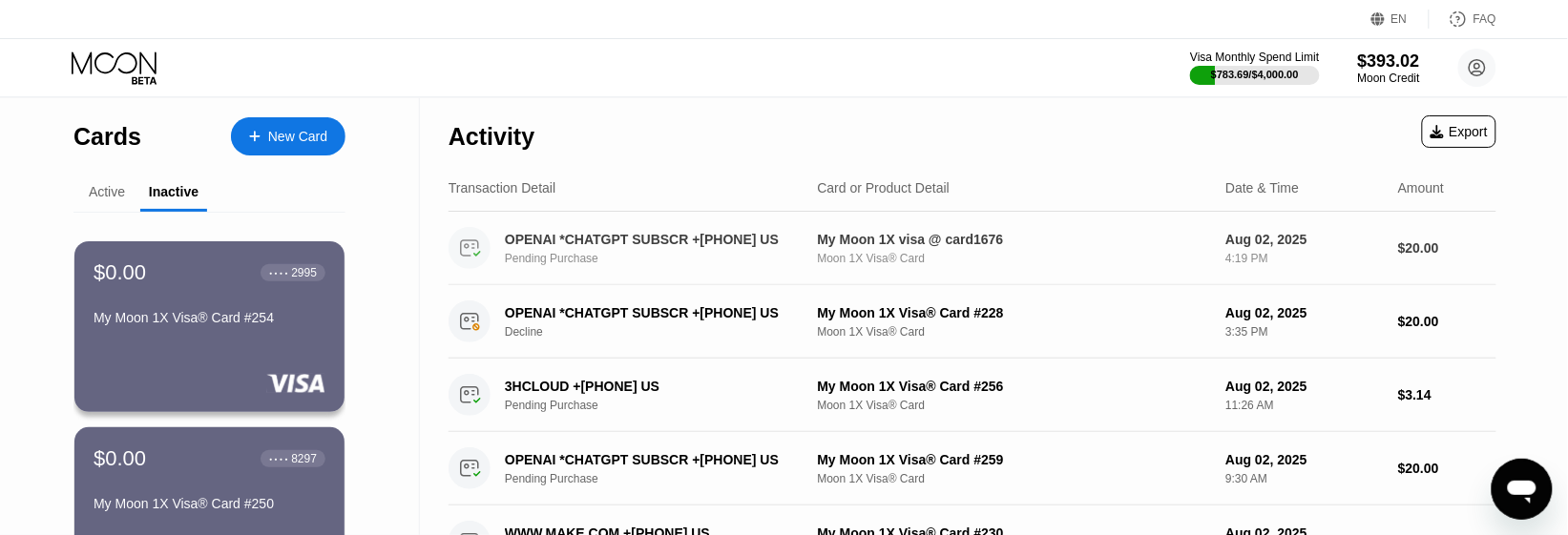 click on "OPENAI *CHATGPTSUBSCR   +[PHONE] US" at bounding box center [653, 239] 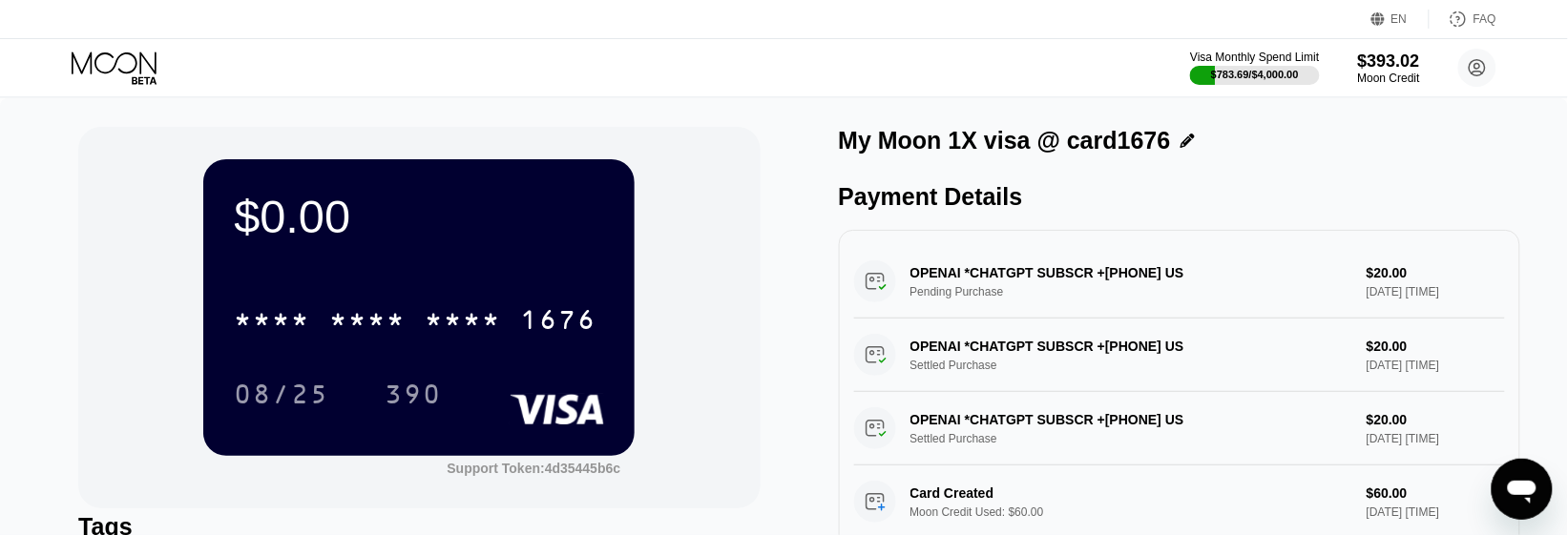 click 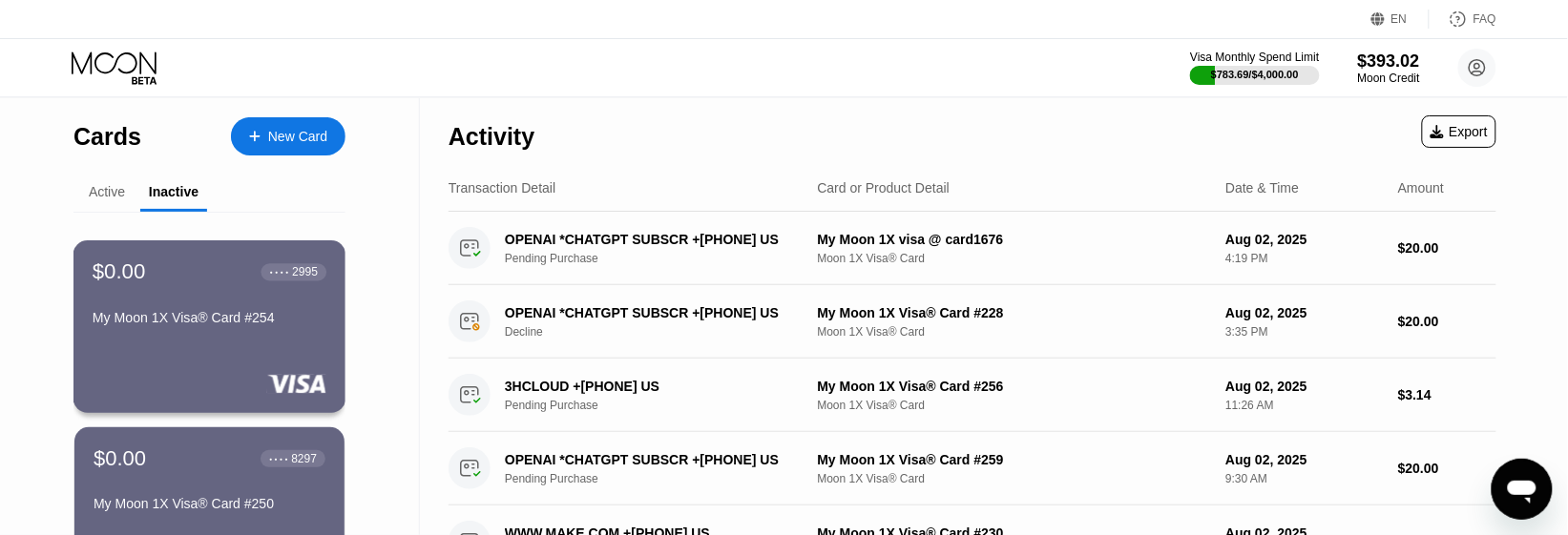 scroll, scrollTop: 238, scrollLeft: 0, axis: vertical 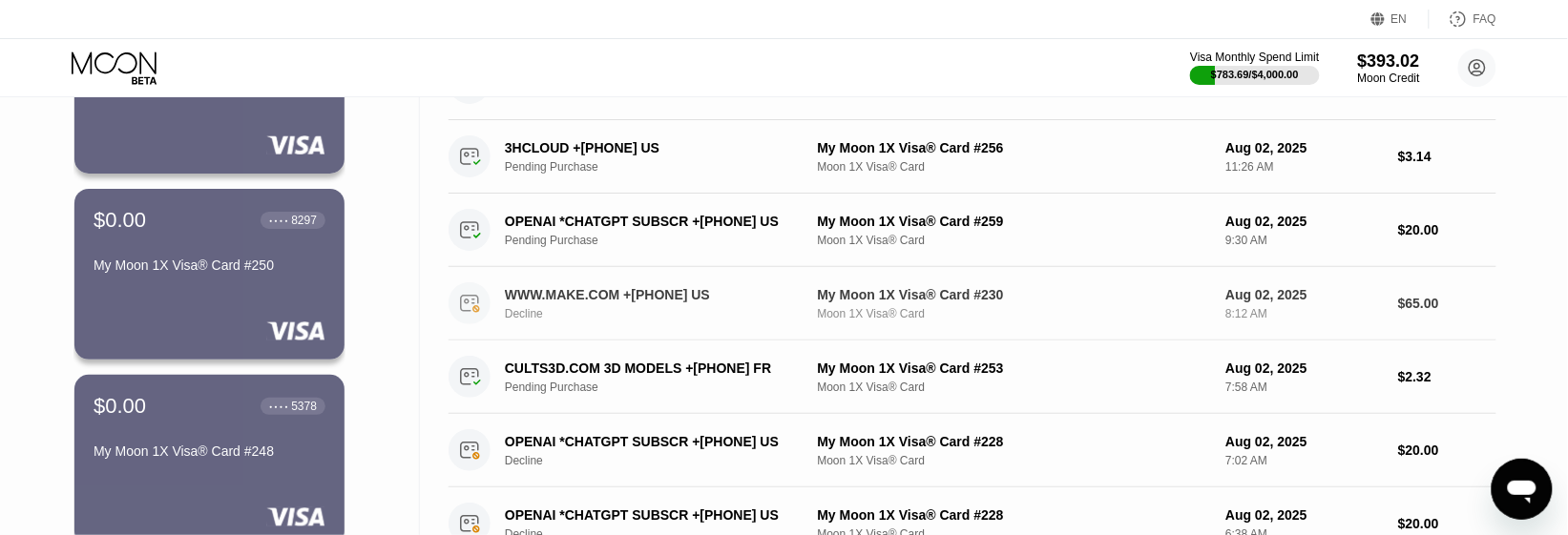 click on "My Moon 1X Visa® Card #230" at bounding box center [1014, 295] 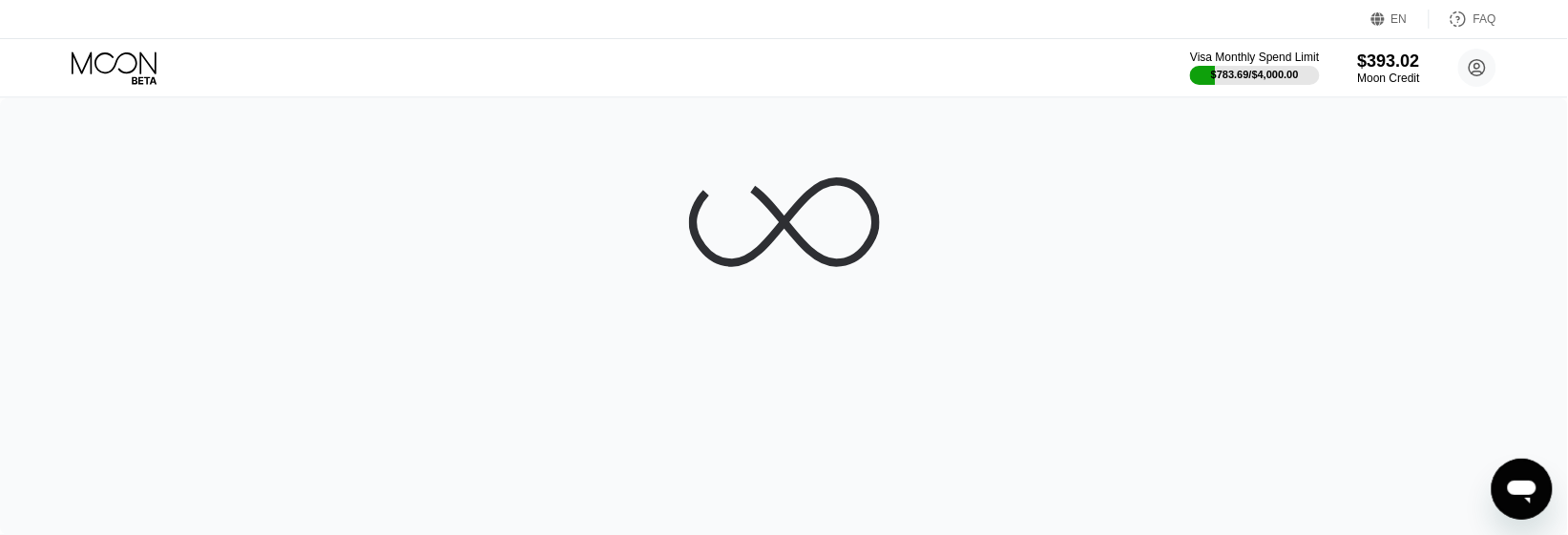 scroll, scrollTop: 0, scrollLeft: 0, axis: both 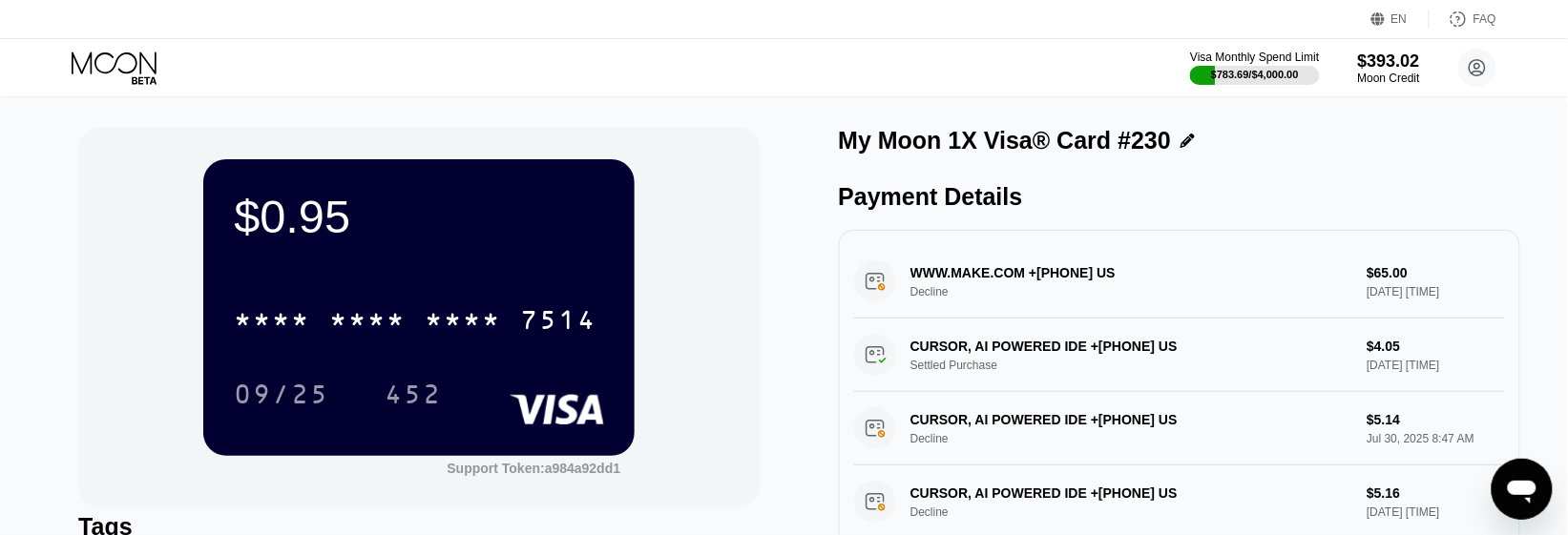 click on "My Moon 1X Visa® Card #230" at bounding box center [1005, 140] 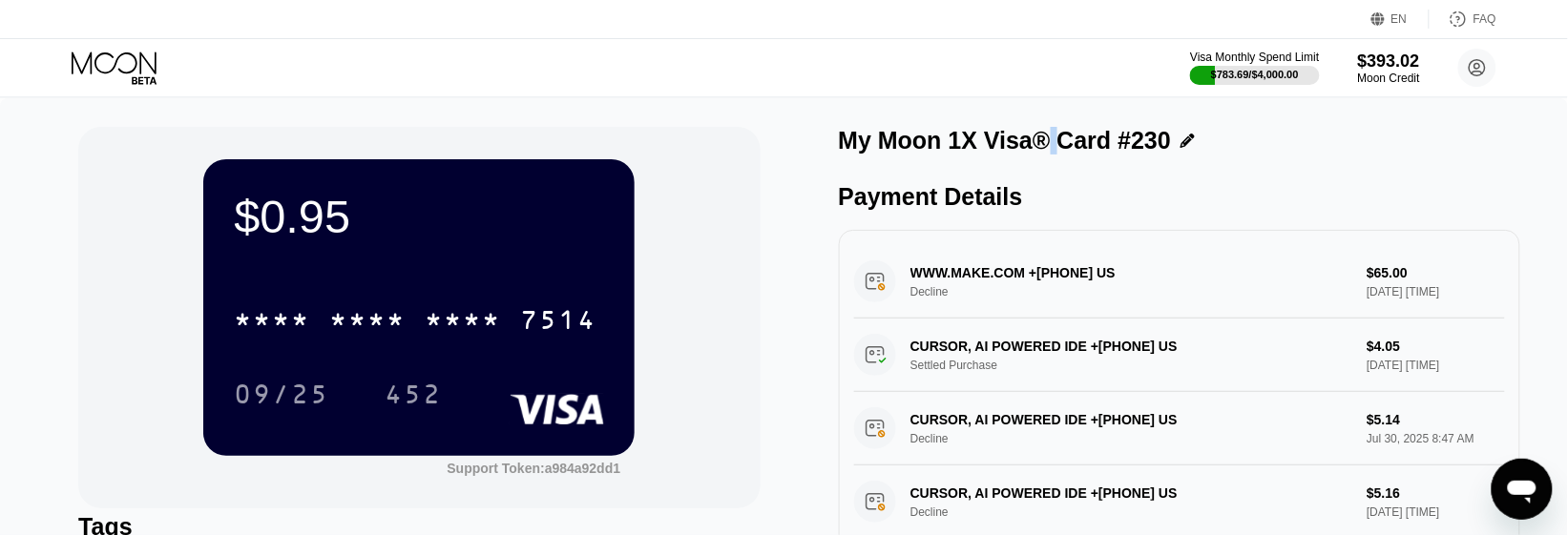 click on "My Moon 1X Visa® Card #230" at bounding box center (1005, 140) 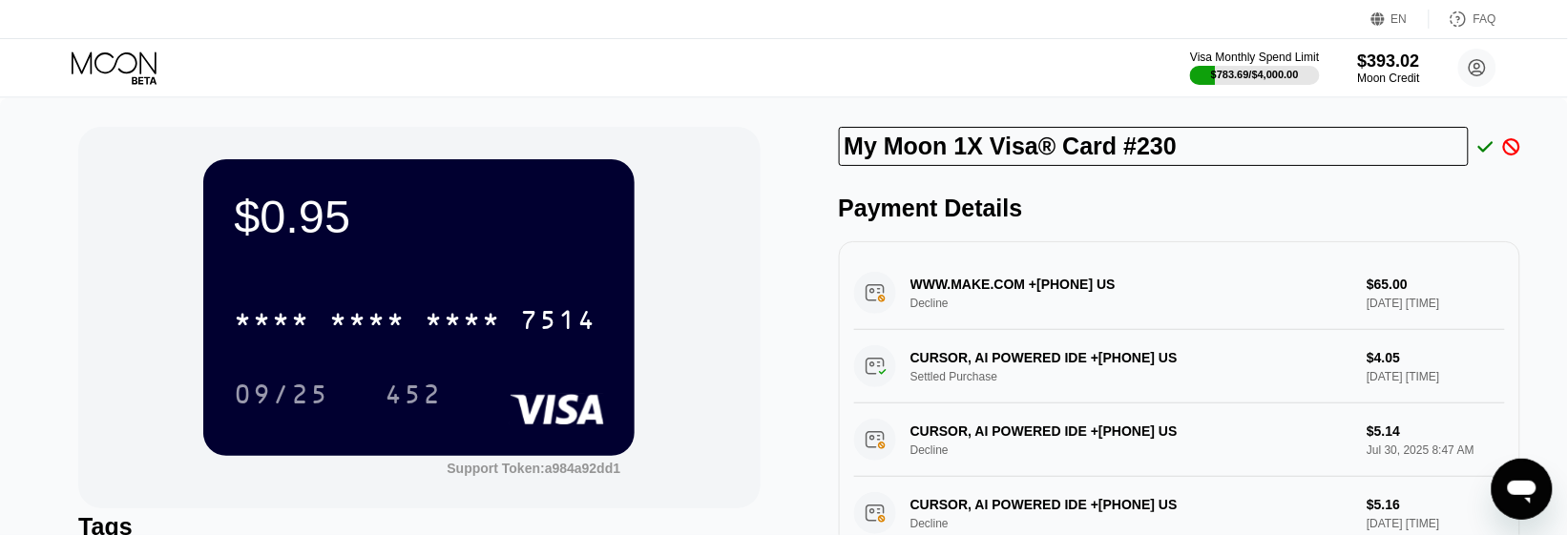 drag, startPoint x: 1191, startPoint y: 145, endPoint x: 799, endPoint y: 130, distance: 392.2869 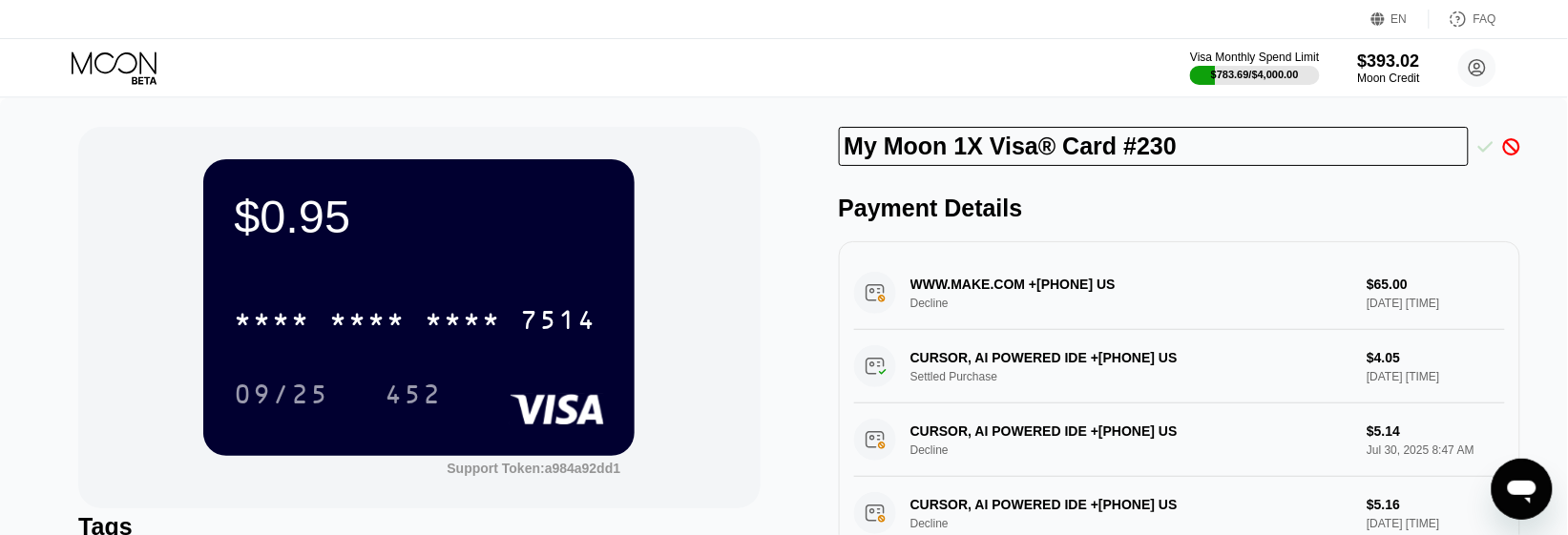 click 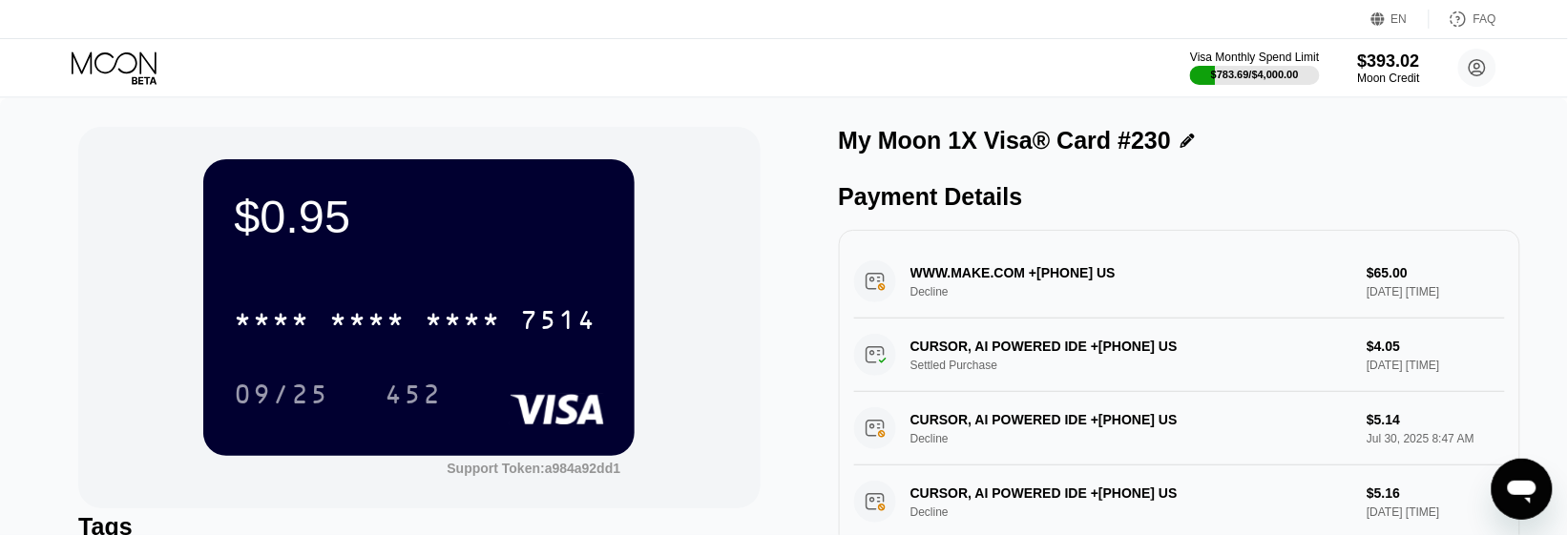 click 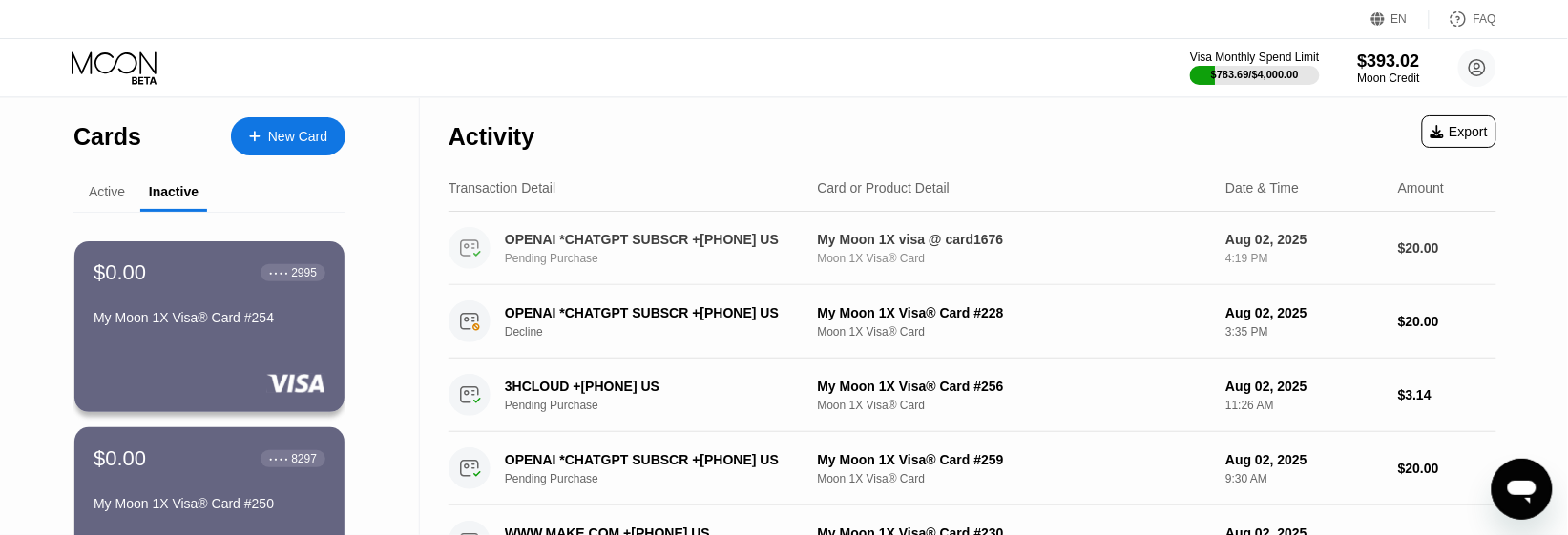 click on "Moon 1X Visa® Card" at bounding box center (1014, 258) 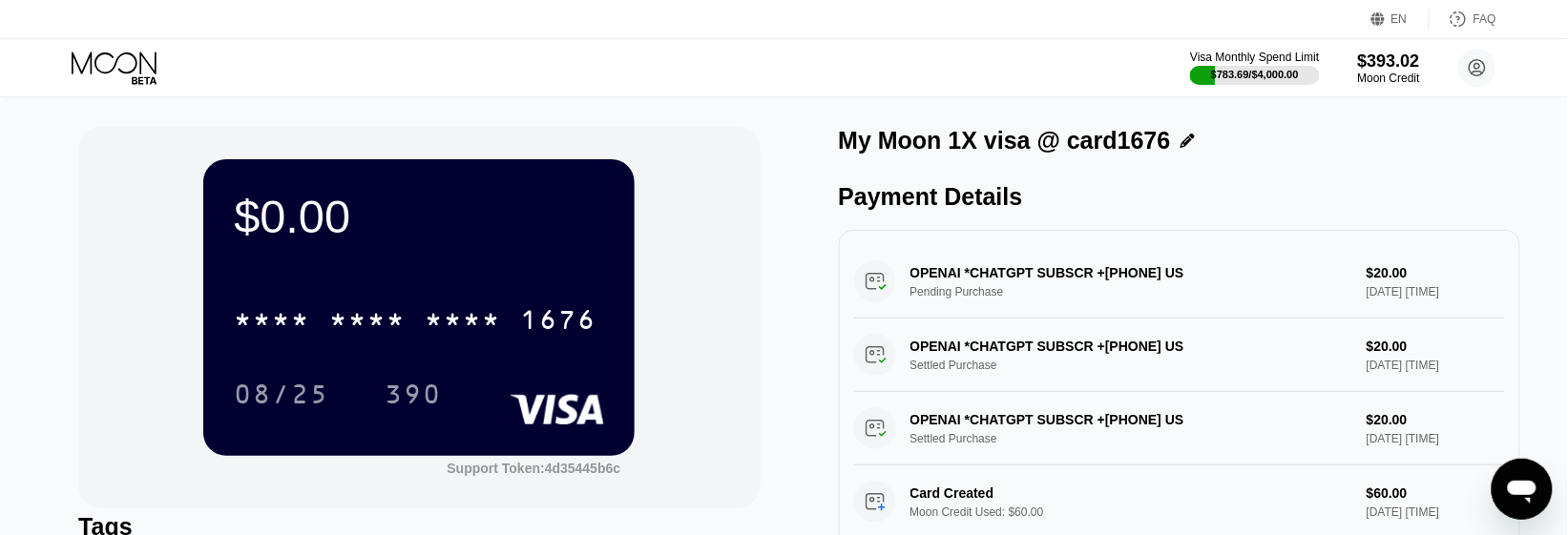 click 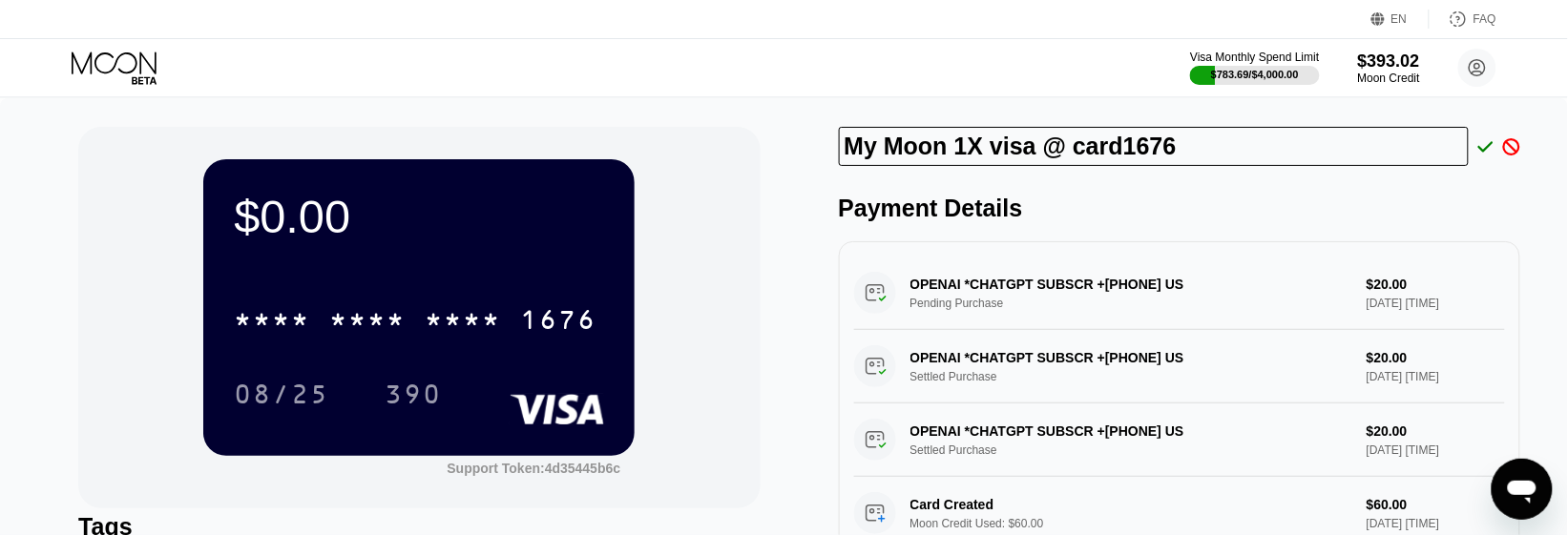 drag, startPoint x: 1209, startPoint y: 146, endPoint x: 784, endPoint y: 146, distance: 425 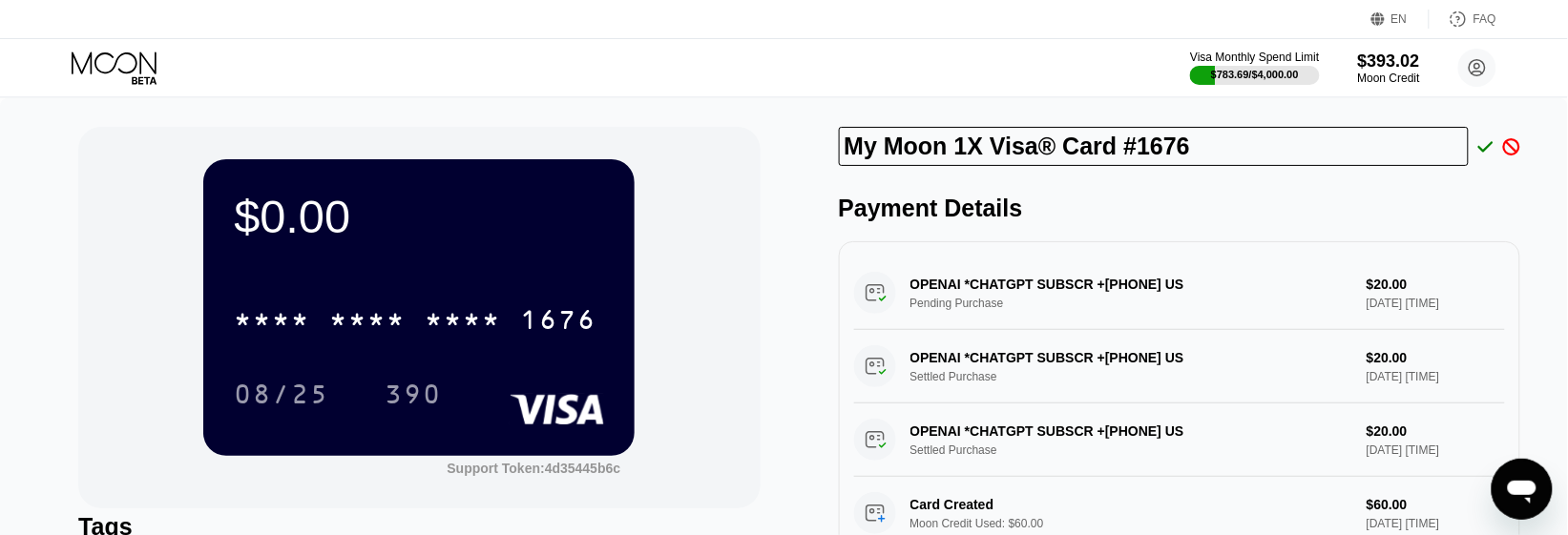 click on "My Moon 1X Visa® Card #1676" at bounding box center [1154, 146] 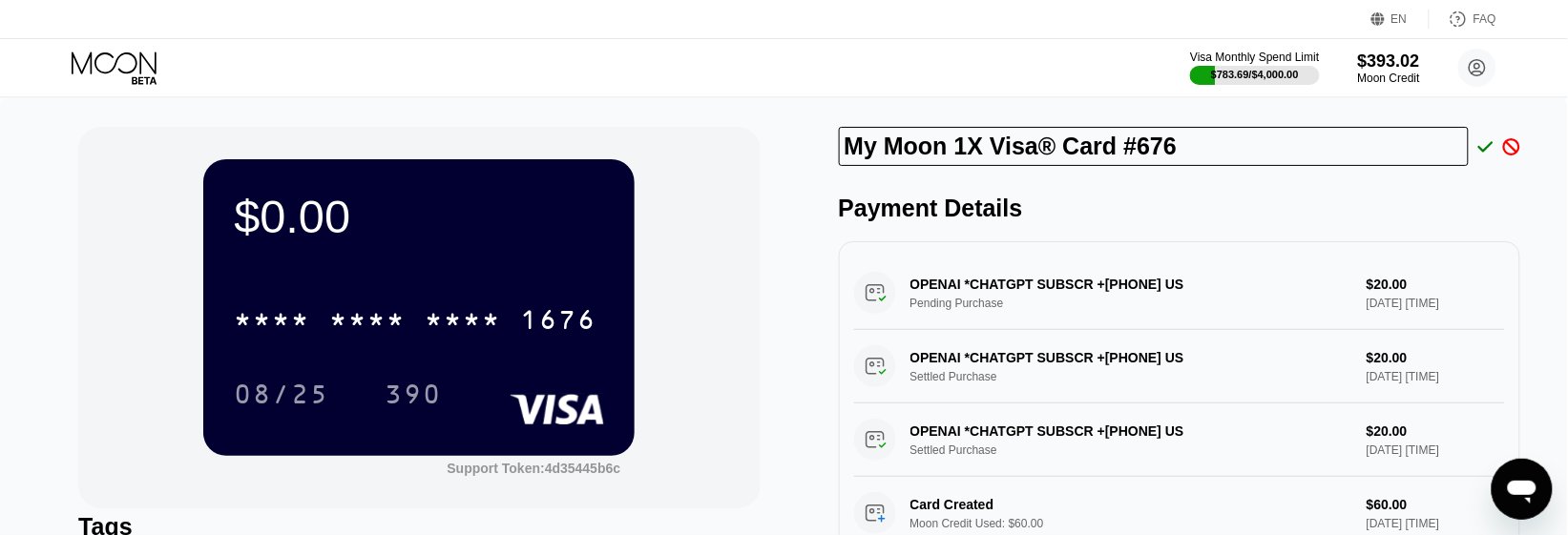type on "My Moon 1X Visa® Card #676" 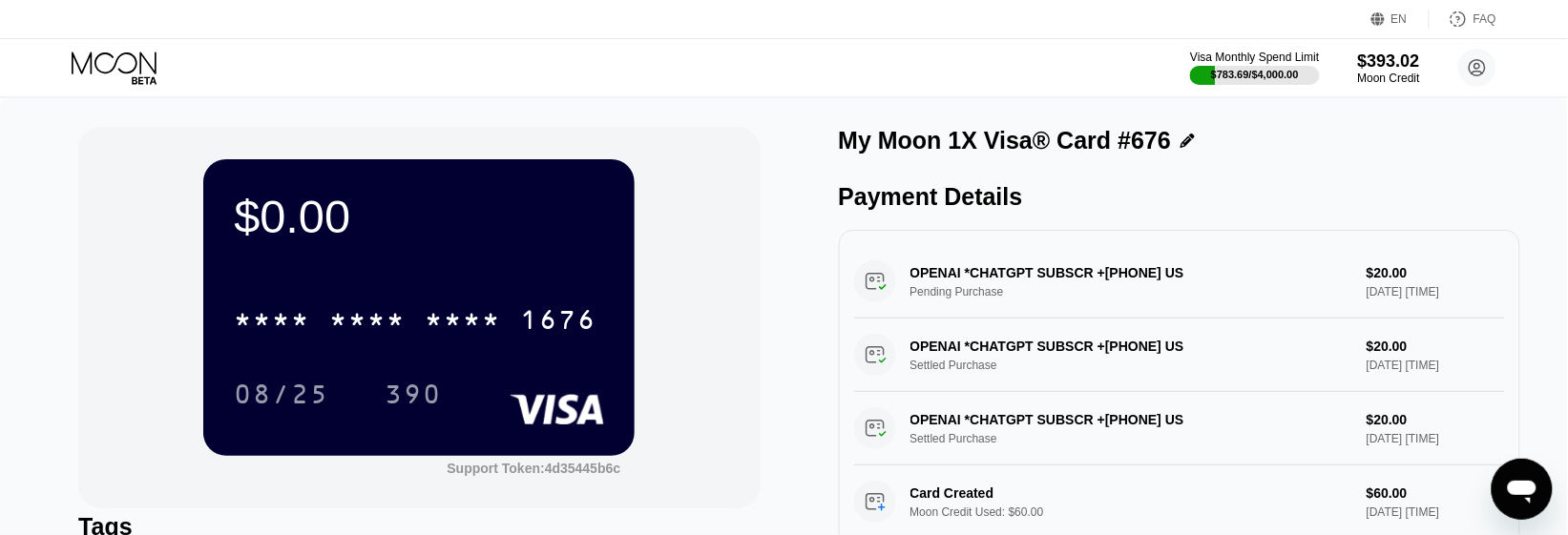 click 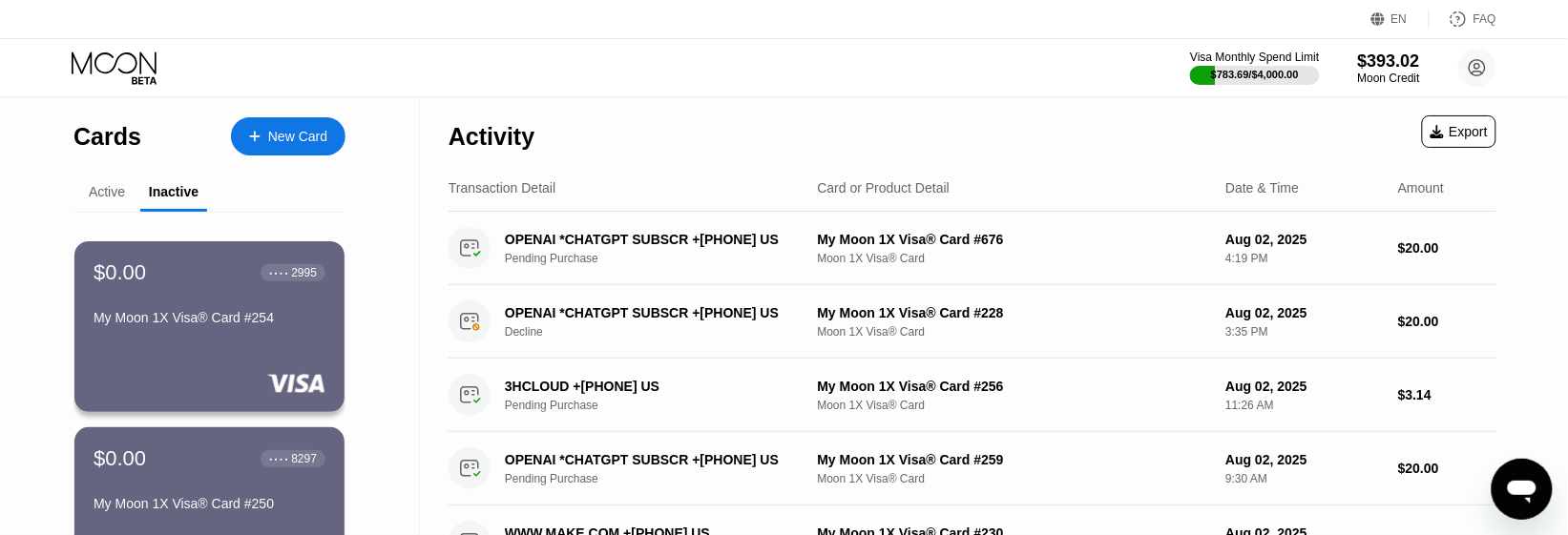 click on "Active" at bounding box center [107, 192] 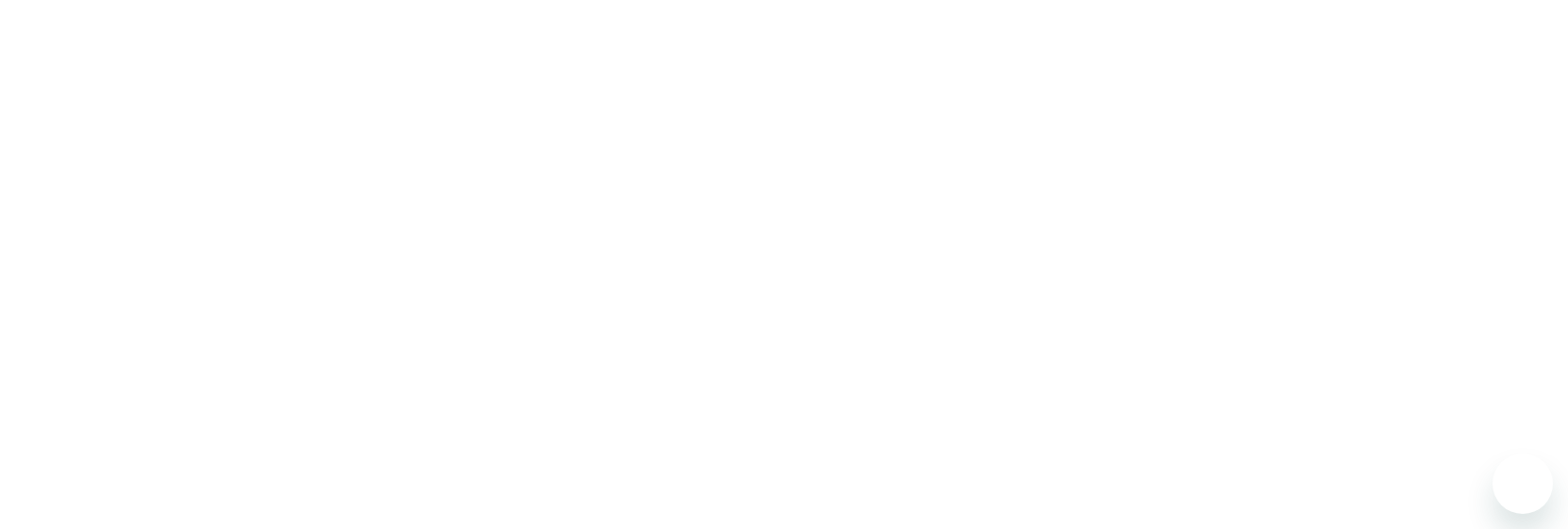 scroll, scrollTop: 0, scrollLeft: 0, axis: both 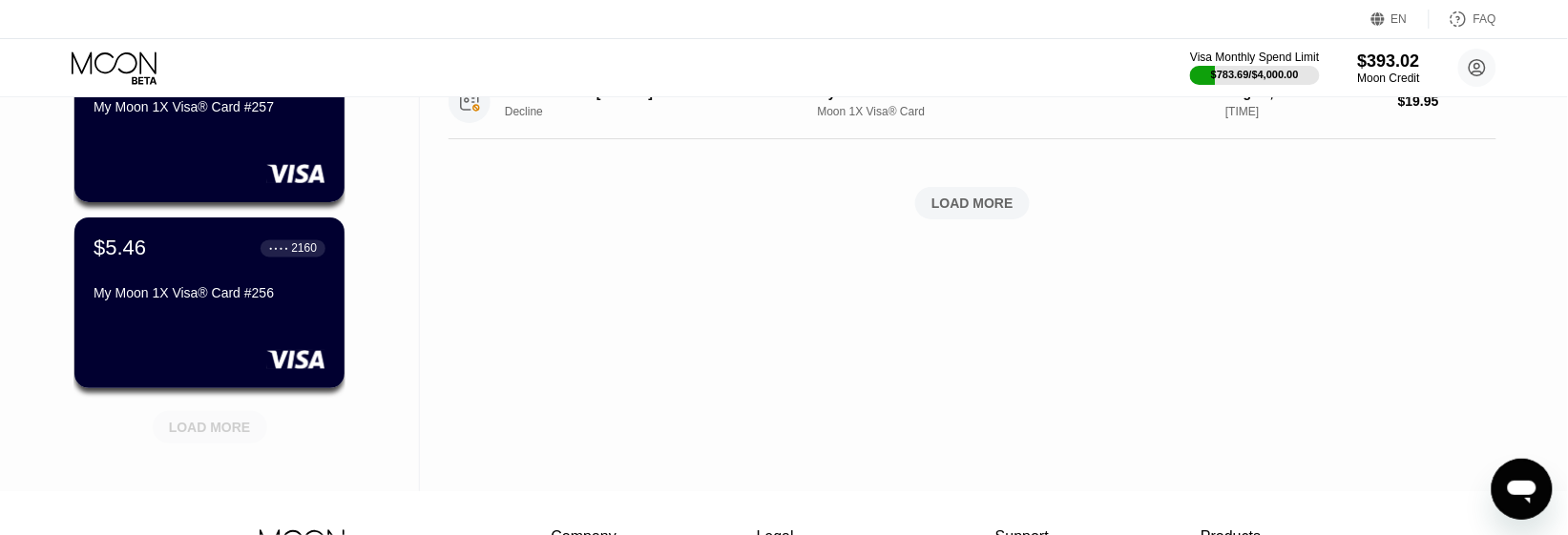 click on "LOAD MORE" at bounding box center (210, 427) 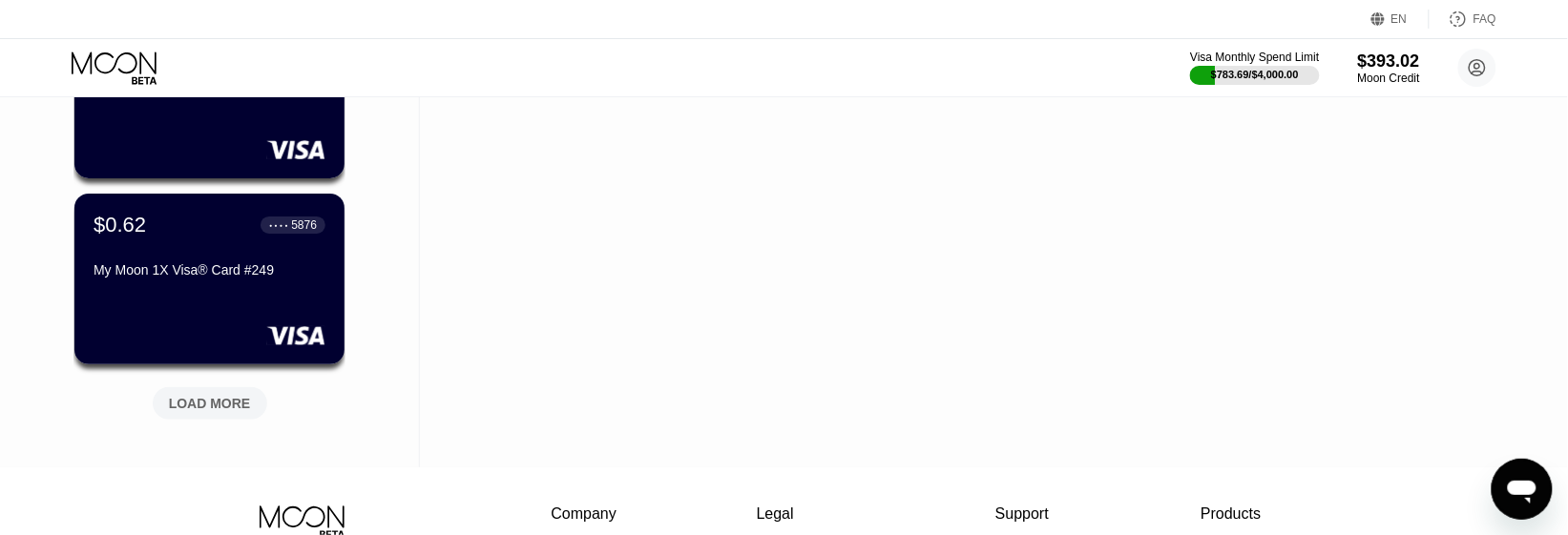 scroll, scrollTop: 2027, scrollLeft: 0, axis: vertical 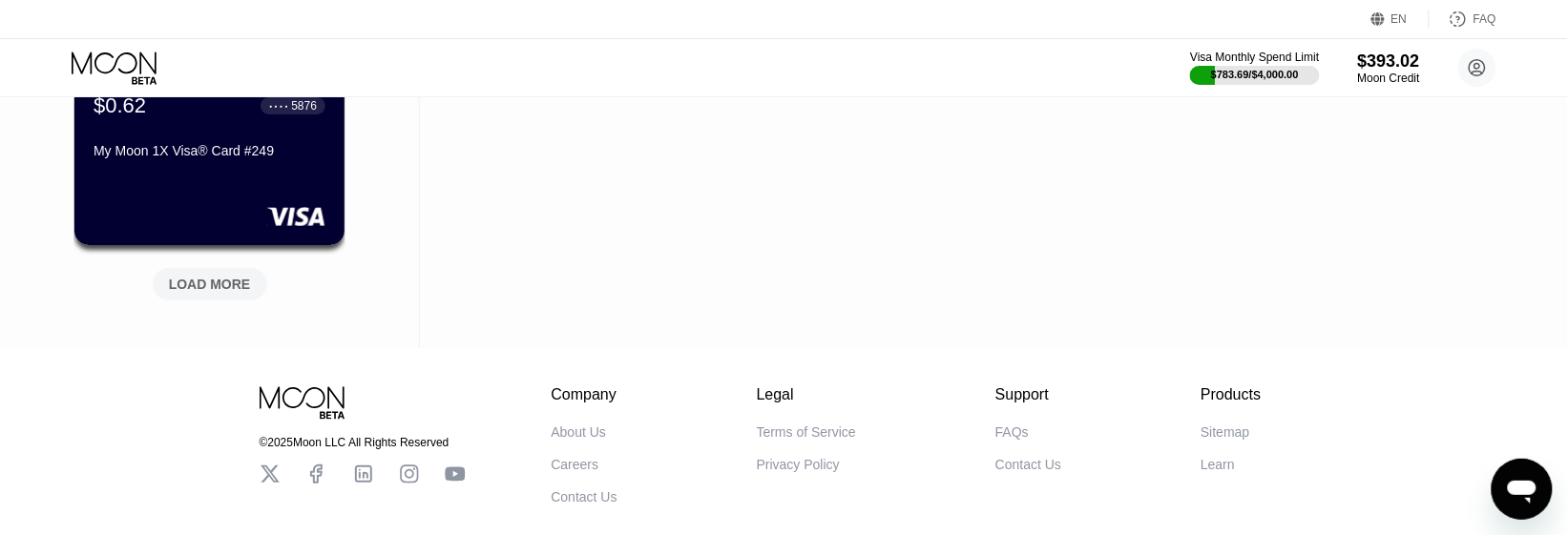 click on "LOAD MORE" at bounding box center [210, 284] 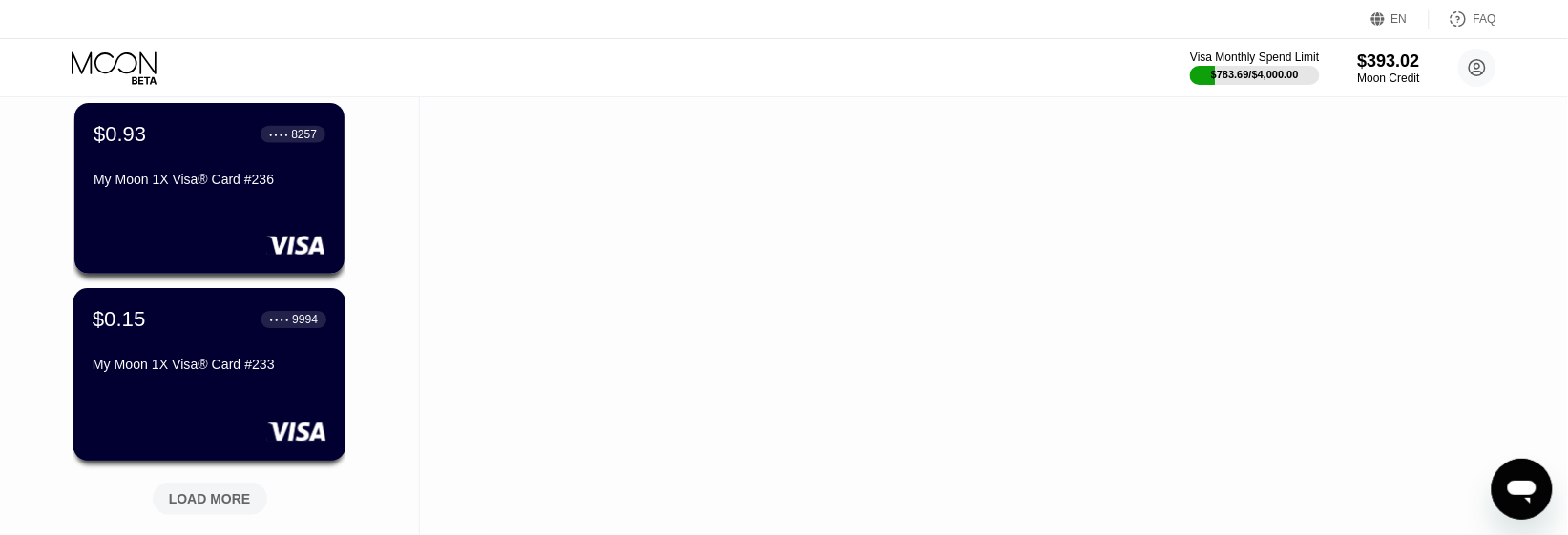scroll, scrollTop: 2861, scrollLeft: 0, axis: vertical 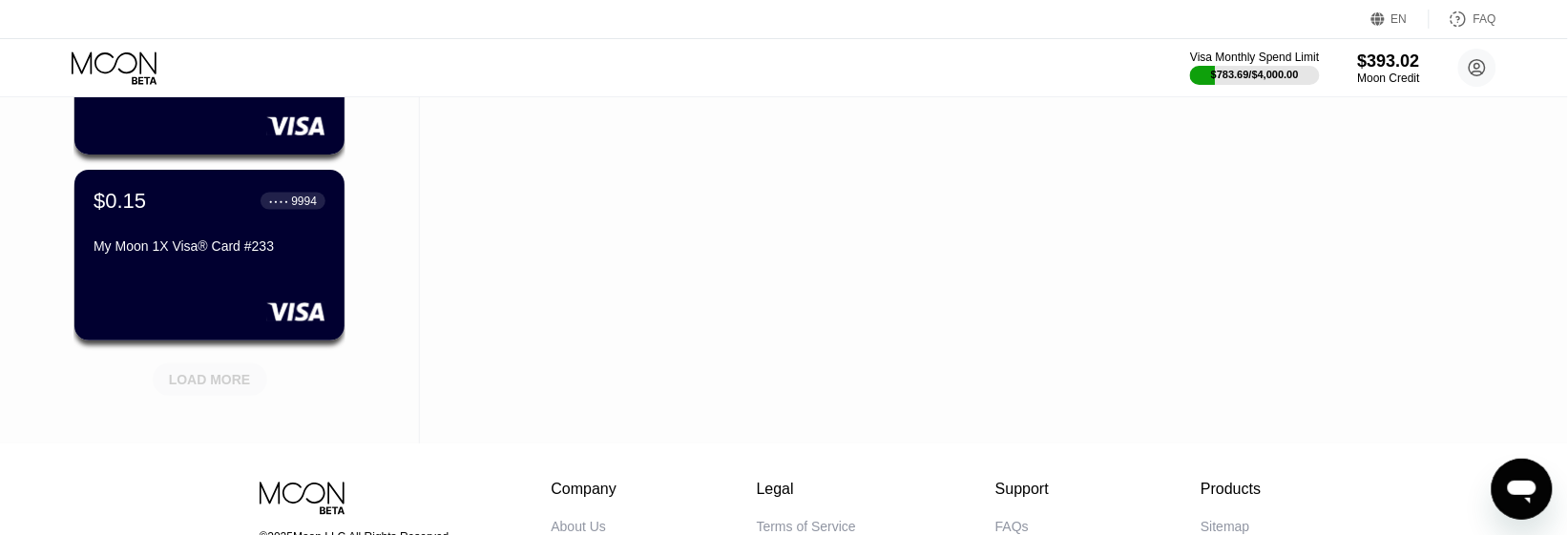 click on "LOAD MORE" at bounding box center (210, 380) 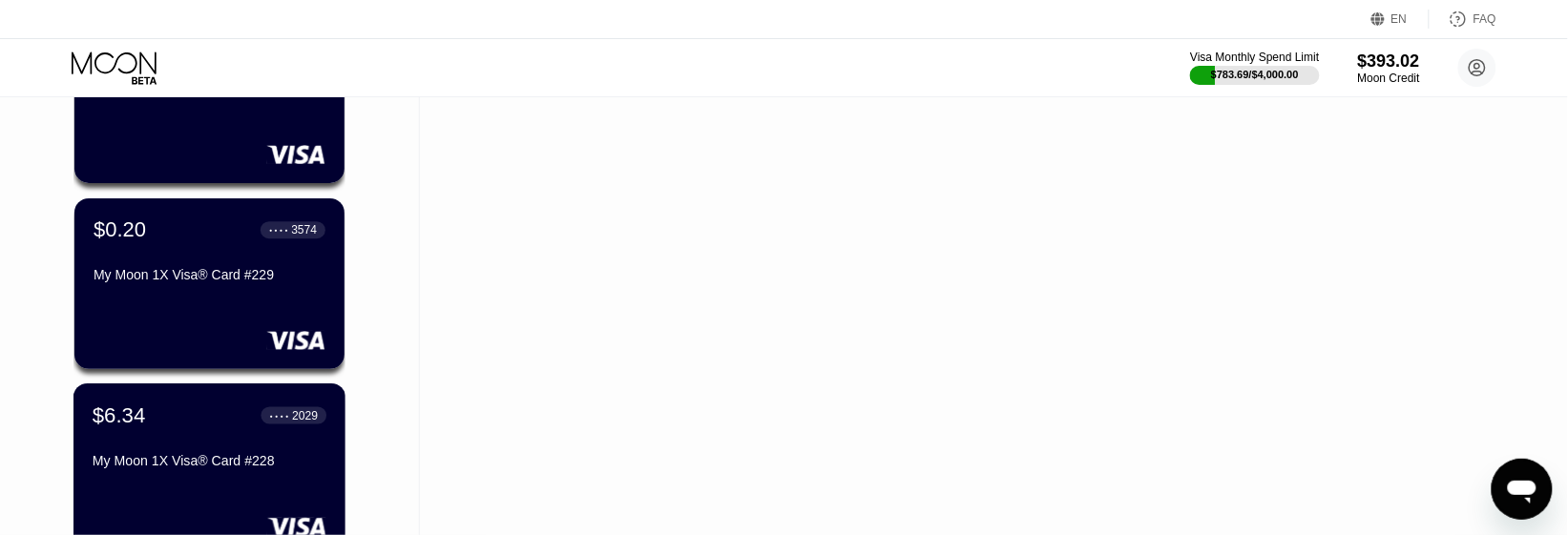 scroll, scrollTop: 3815, scrollLeft: 0, axis: vertical 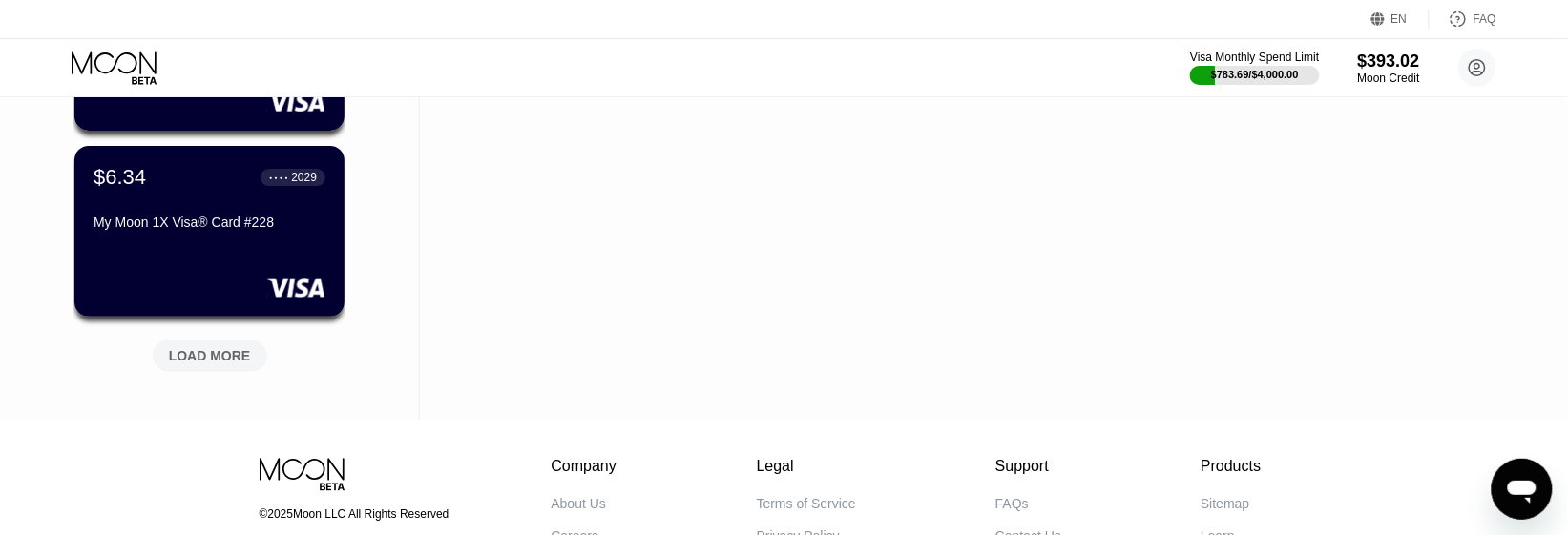 click on "LOAD MORE" at bounding box center [210, 356] 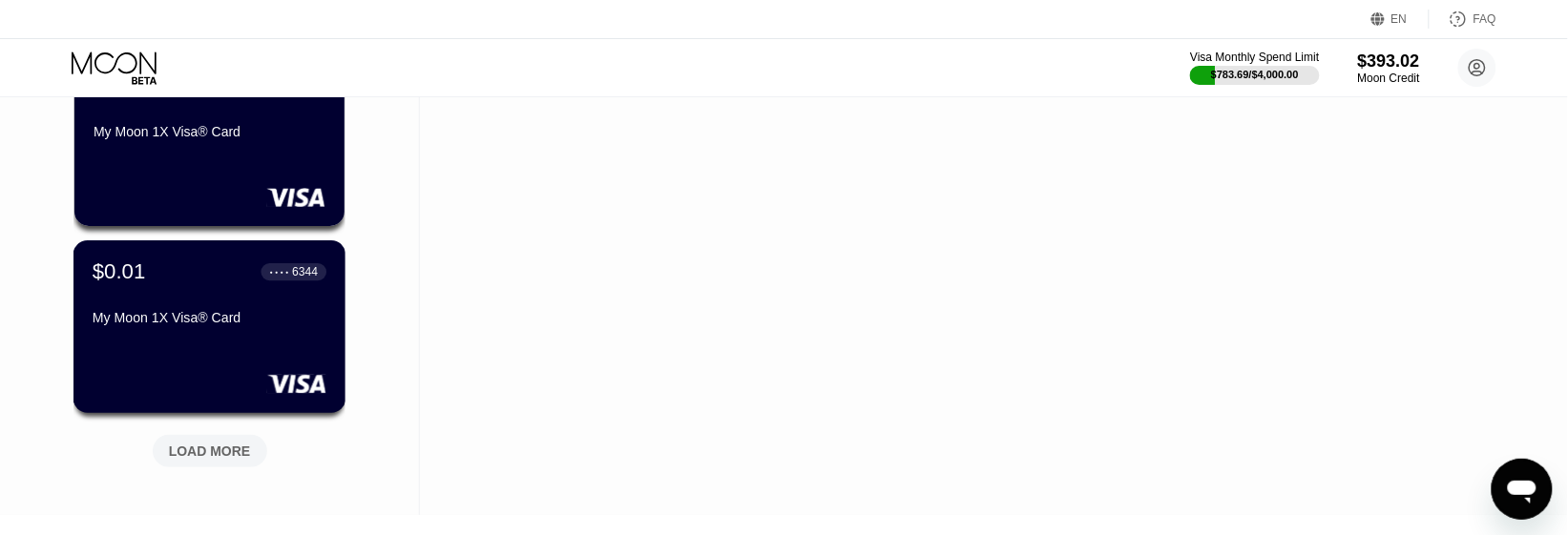 scroll, scrollTop: 4768, scrollLeft: 0, axis: vertical 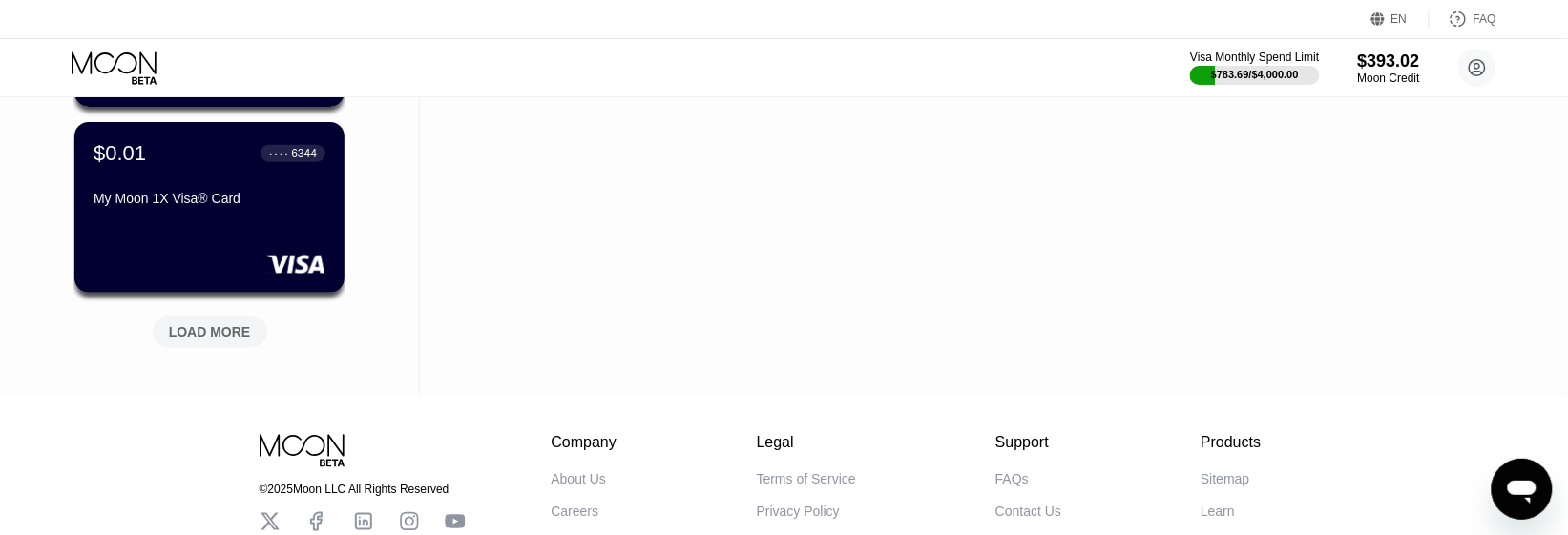 click on "LOAD MORE" at bounding box center [210, 332] 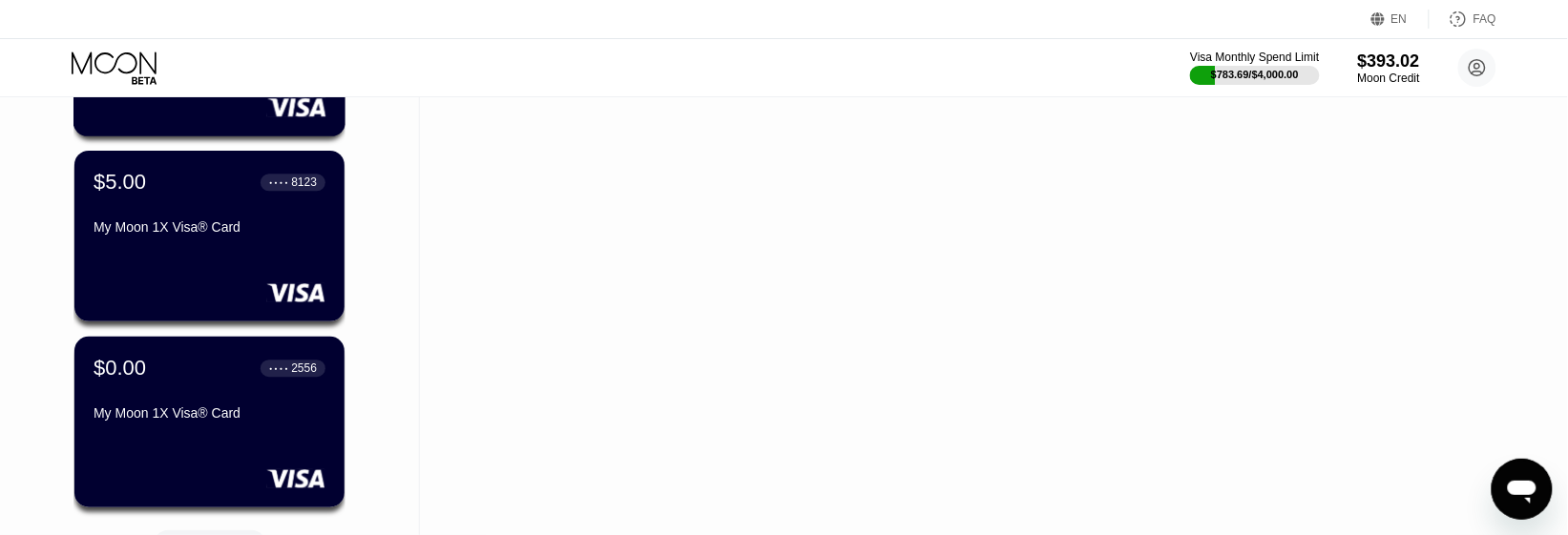 scroll, scrollTop: 5603, scrollLeft: 0, axis: vertical 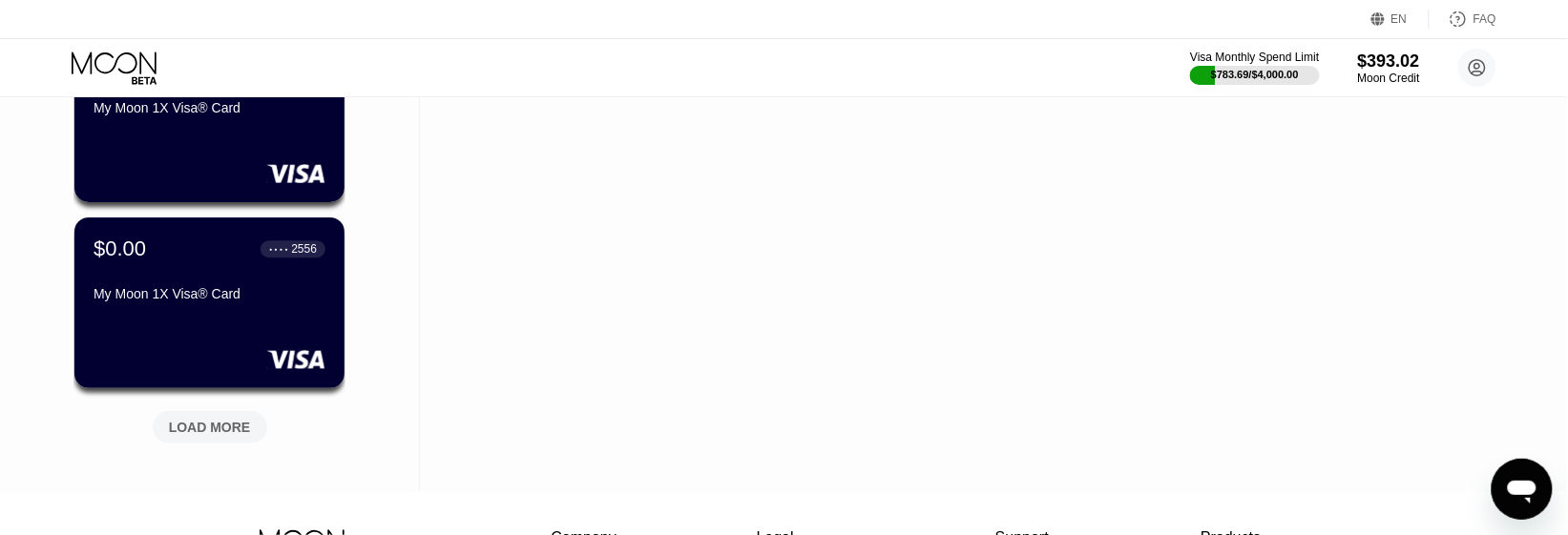click on "LOAD MORE" at bounding box center (210, 427) 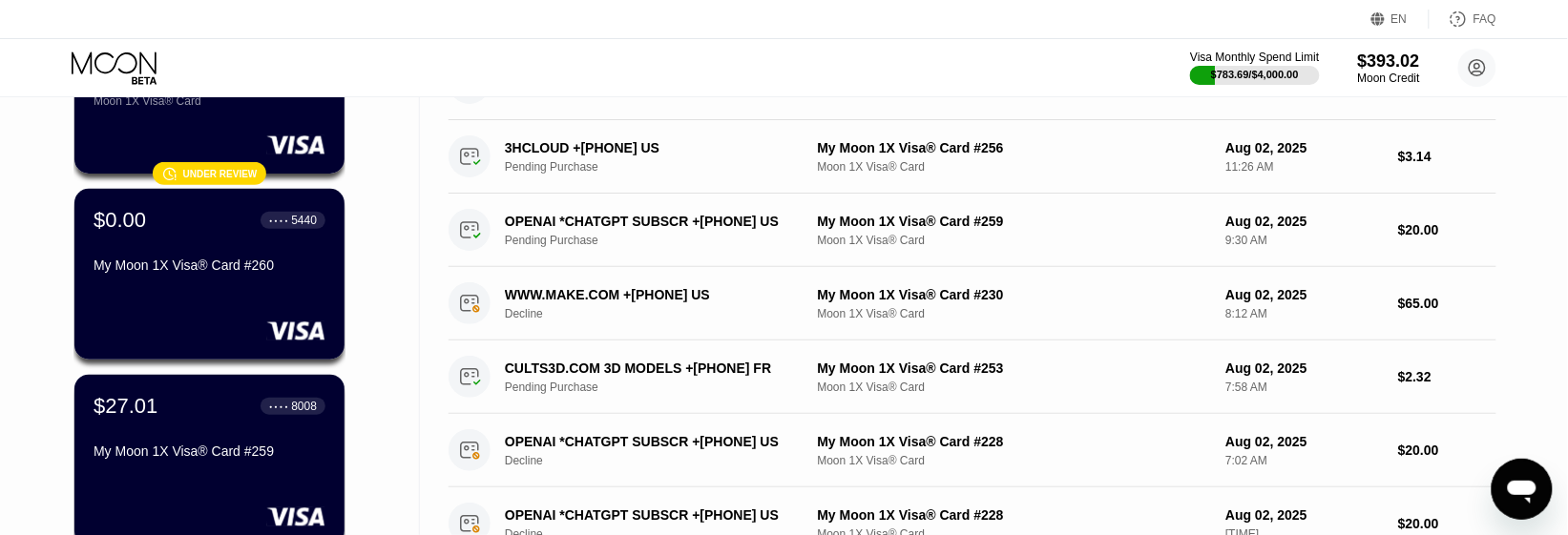 scroll, scrollTop: 0, scrollLeft: 0, axis: both 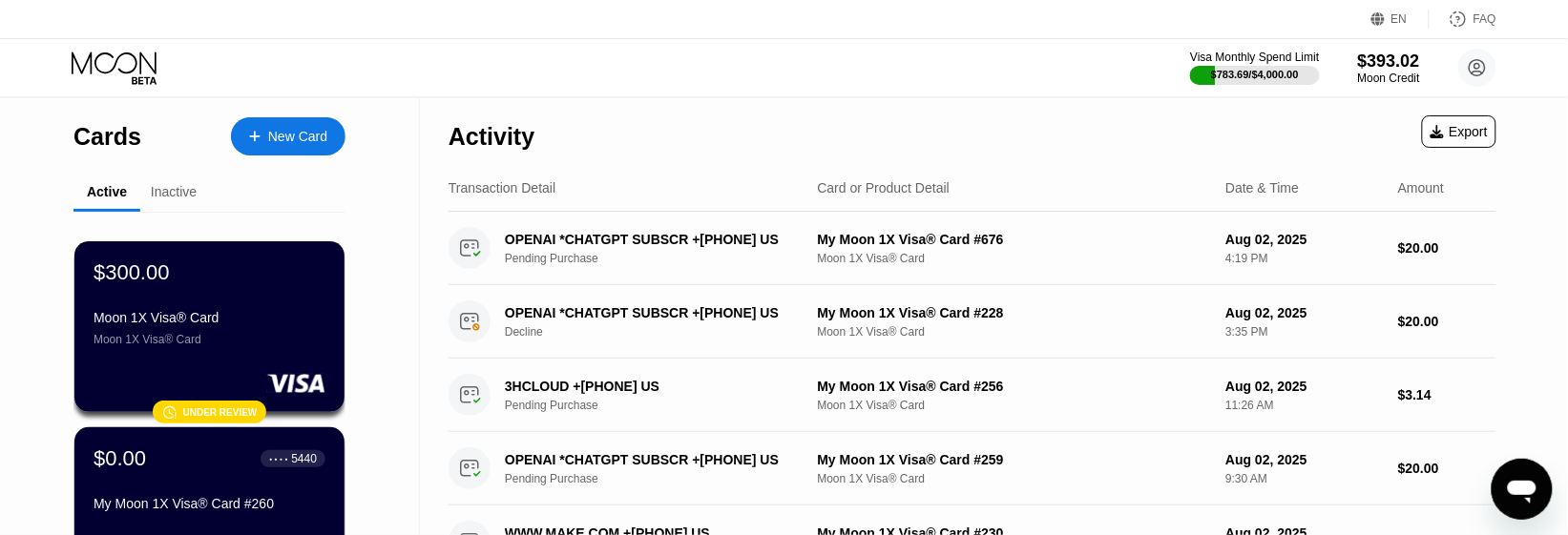 click on "Inactive" at bounding box center (174, 192) 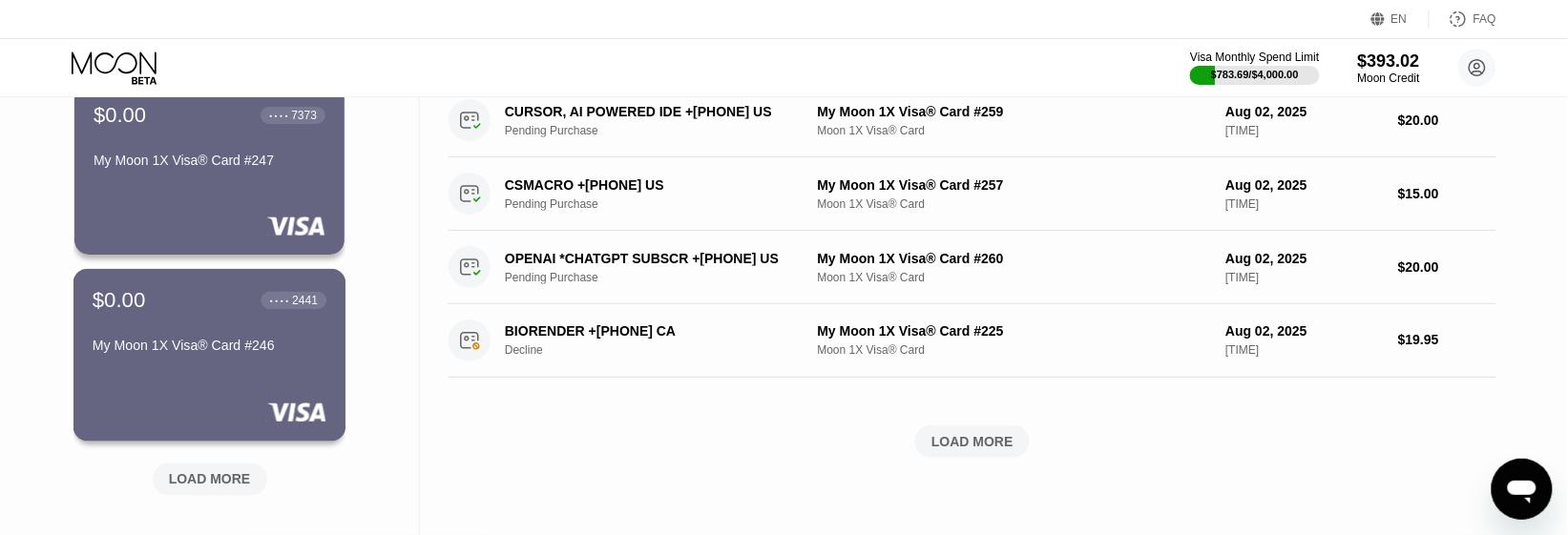 scroll, scrollTop: 954, scrollLeft: 0, axis: vertical 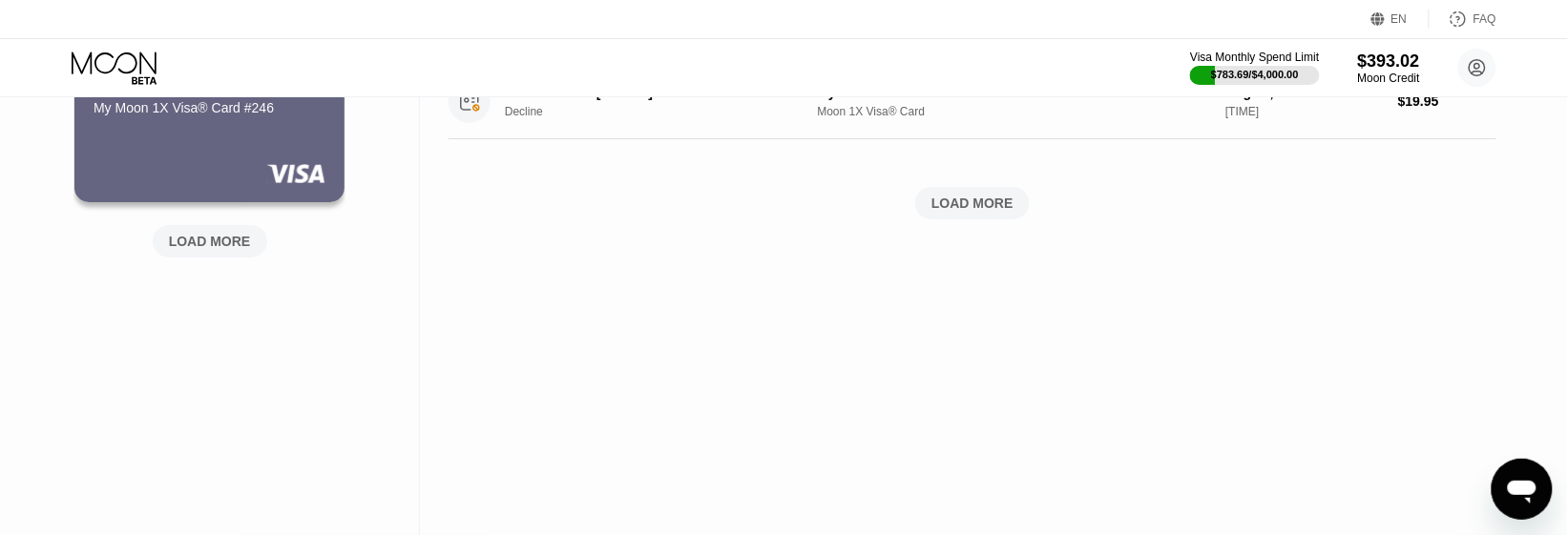 click on "LOAD MORE" at bounding box center [210, 241] 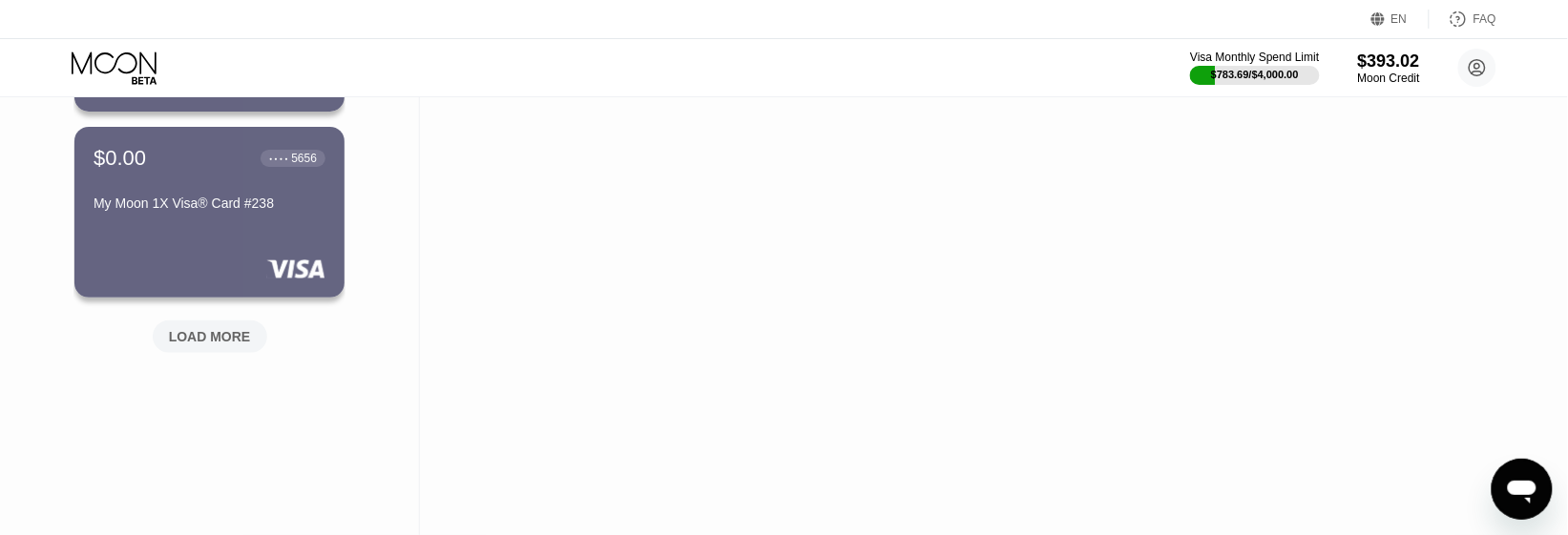scroll, scrollTop: 1907, scrollLeft: 0, axis: vertical 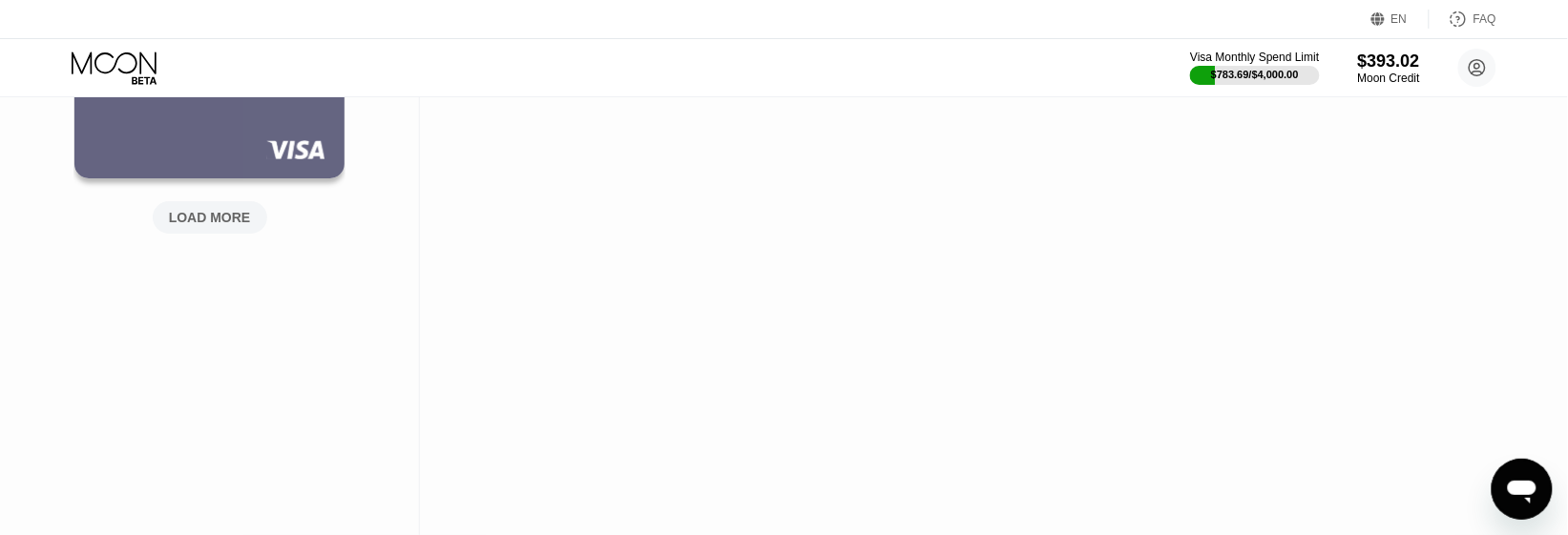 click on "LOAD MORE" at bounding box center [210, 217] 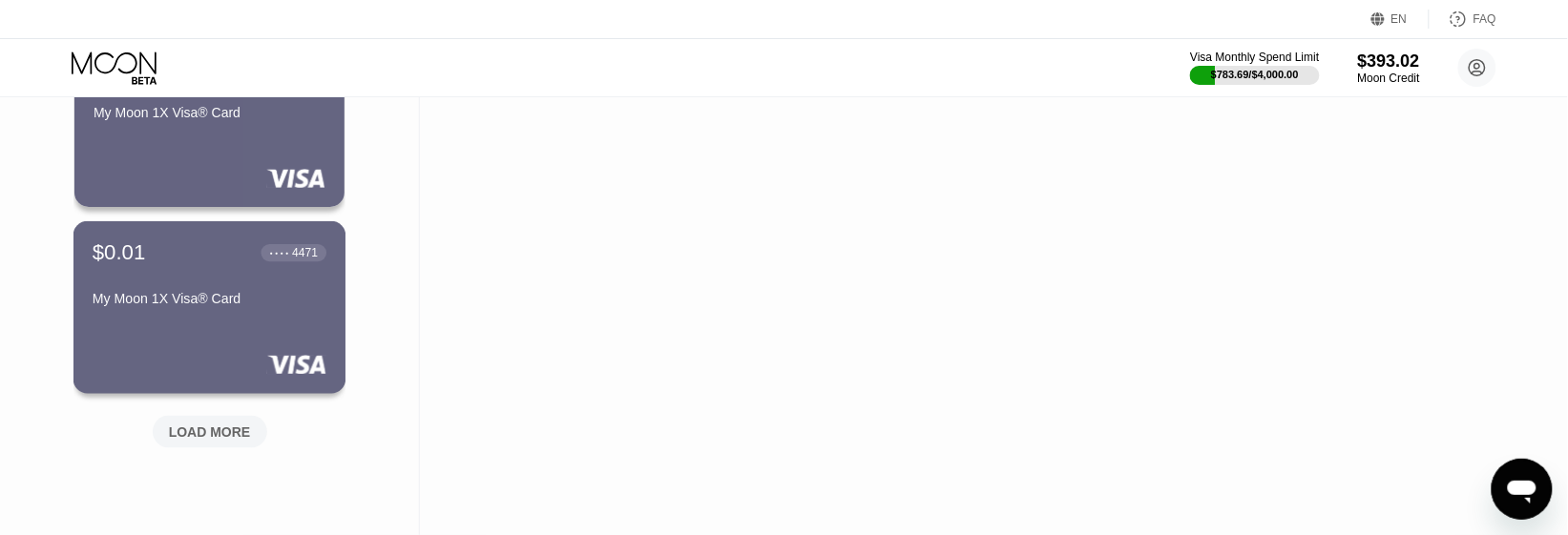 scroll, scrollTop: 2742, scrollLeft: 0, axis: vertical 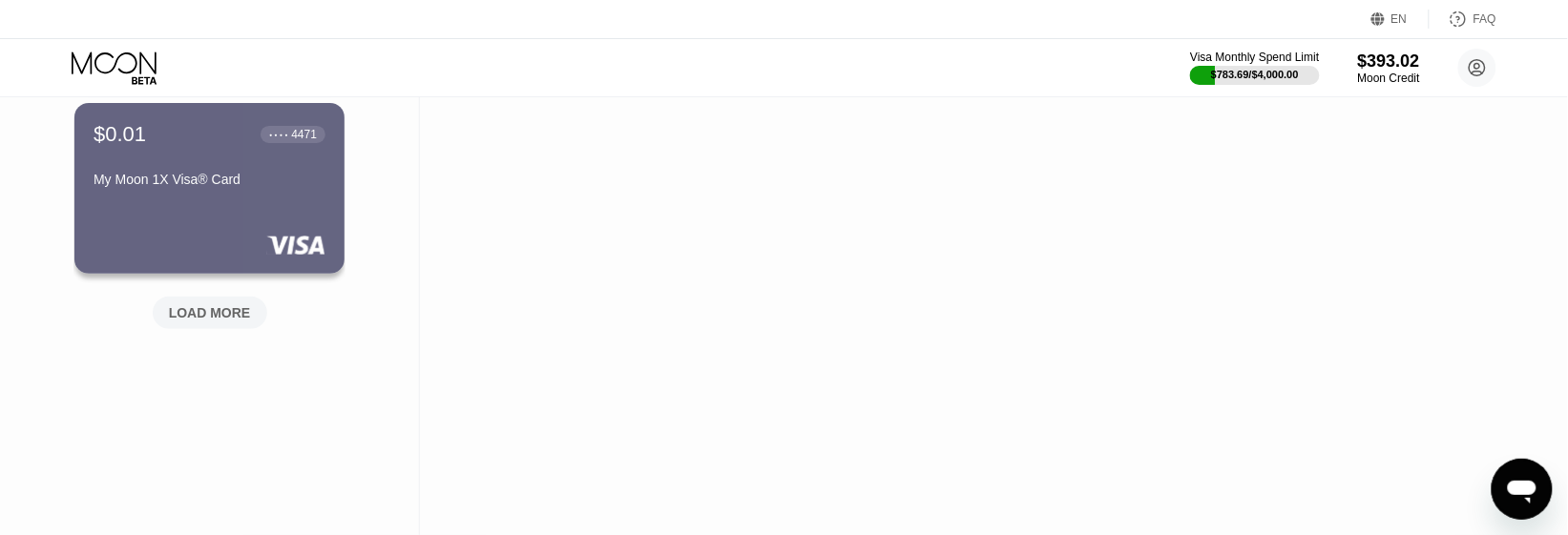 click on "LOAD MORE" at bounding box center (210, 313) 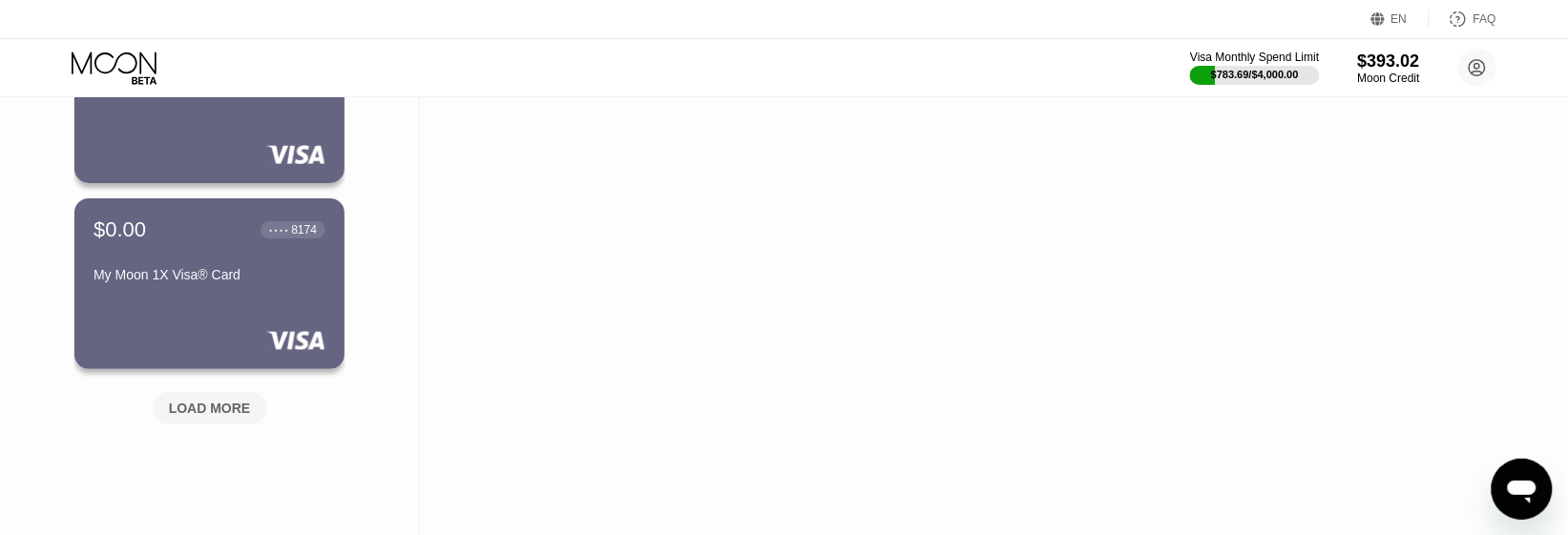 scroll, scrollTop: 3695, scrollLeft: 0, axis: vertical 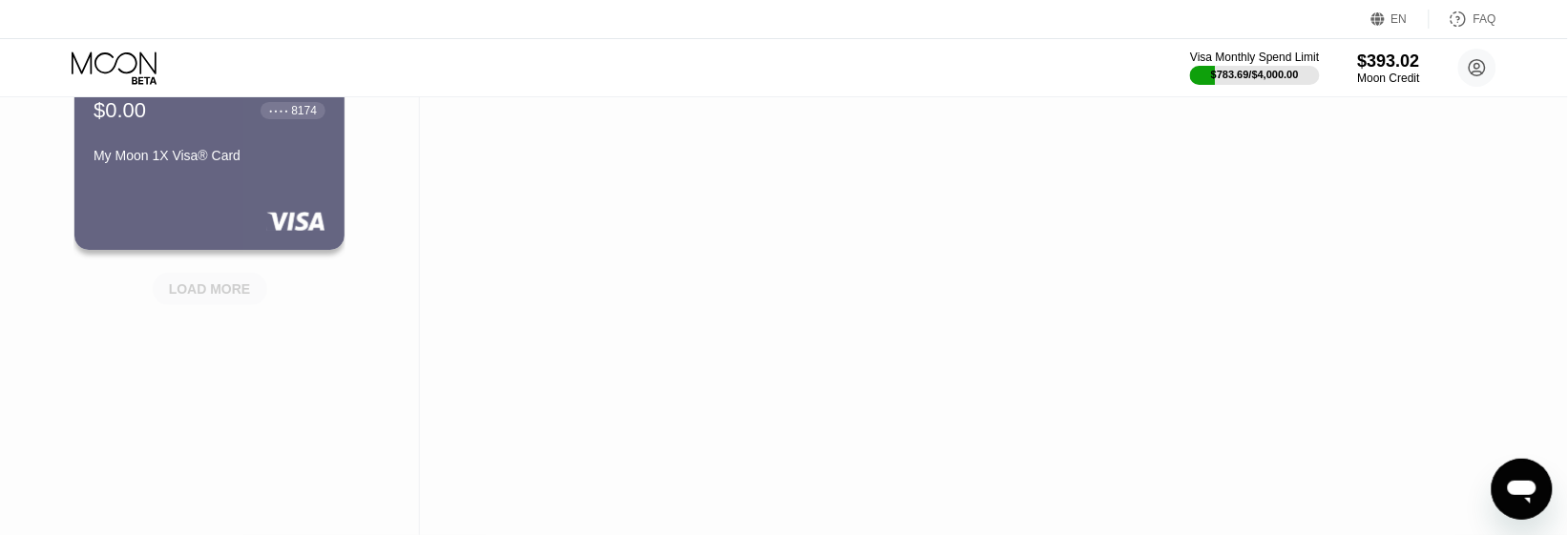 click on "LOAD MORE" at bounding box center (210, 289) 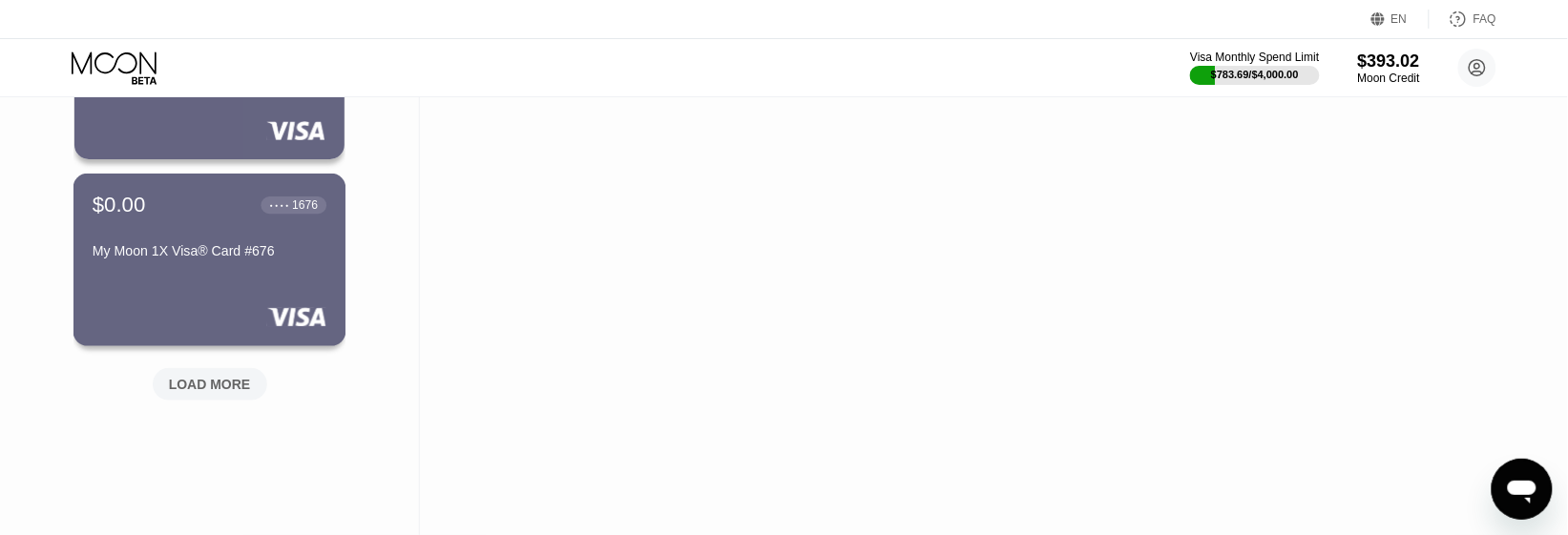 scroll, scrollTop: 4649, scrollLeft: 0, axis: vertical 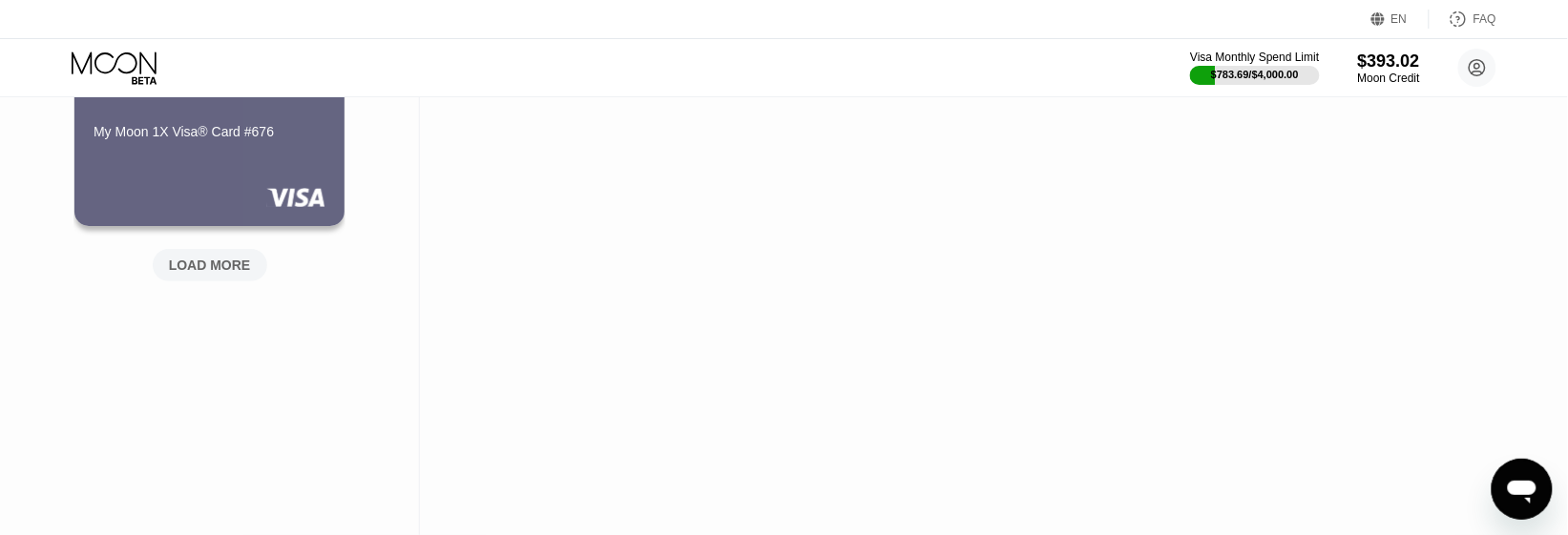 click on "LOAD MORE" at bounding box center [210, 265] 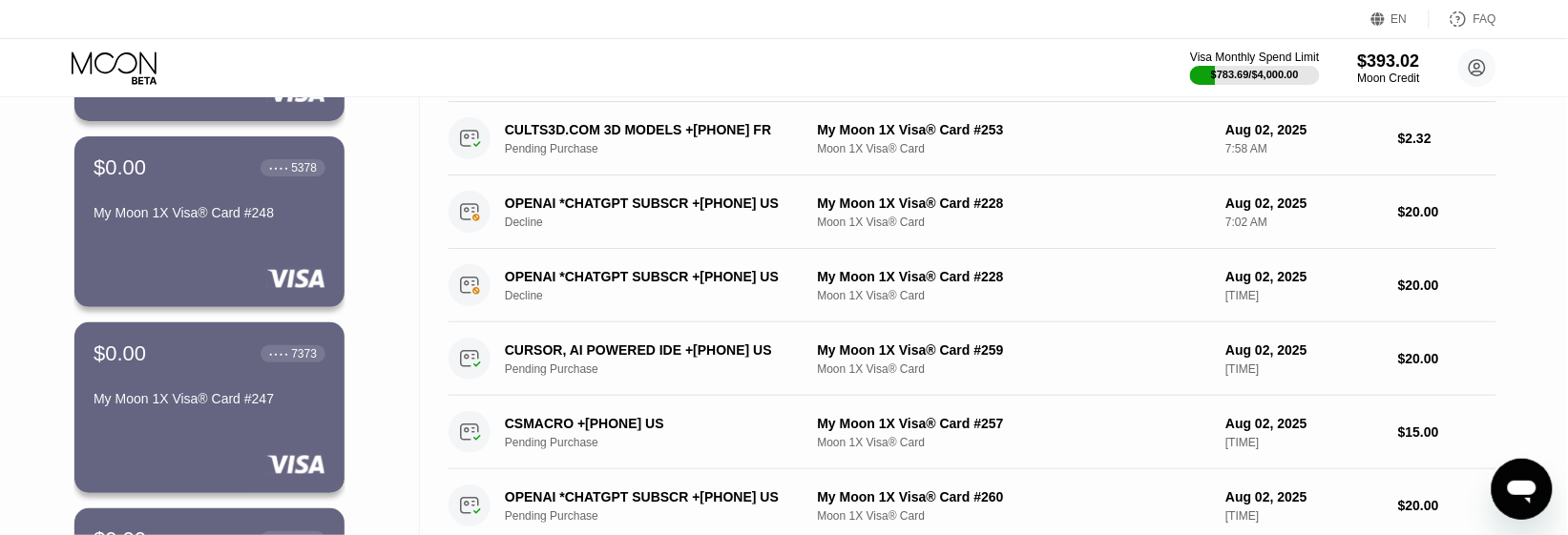 scroll, scrollTop: 0, scrollLeft: 0, axis: both 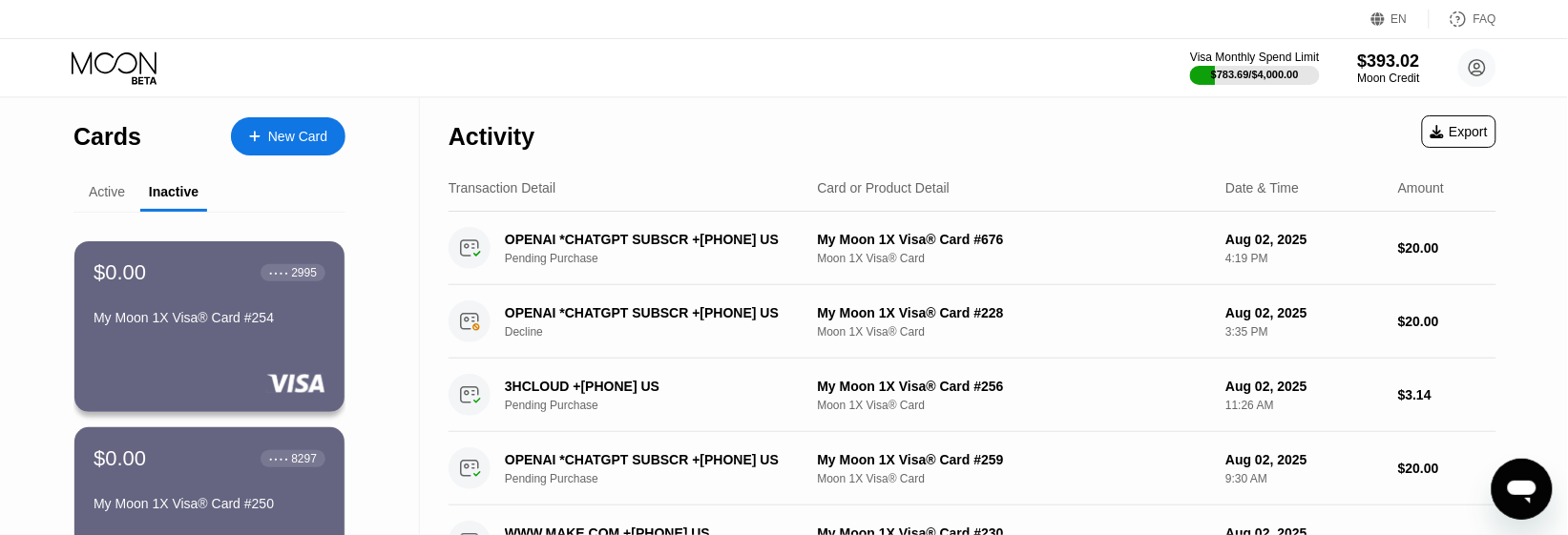 click on "Active" at bounding box center (107, 192) 